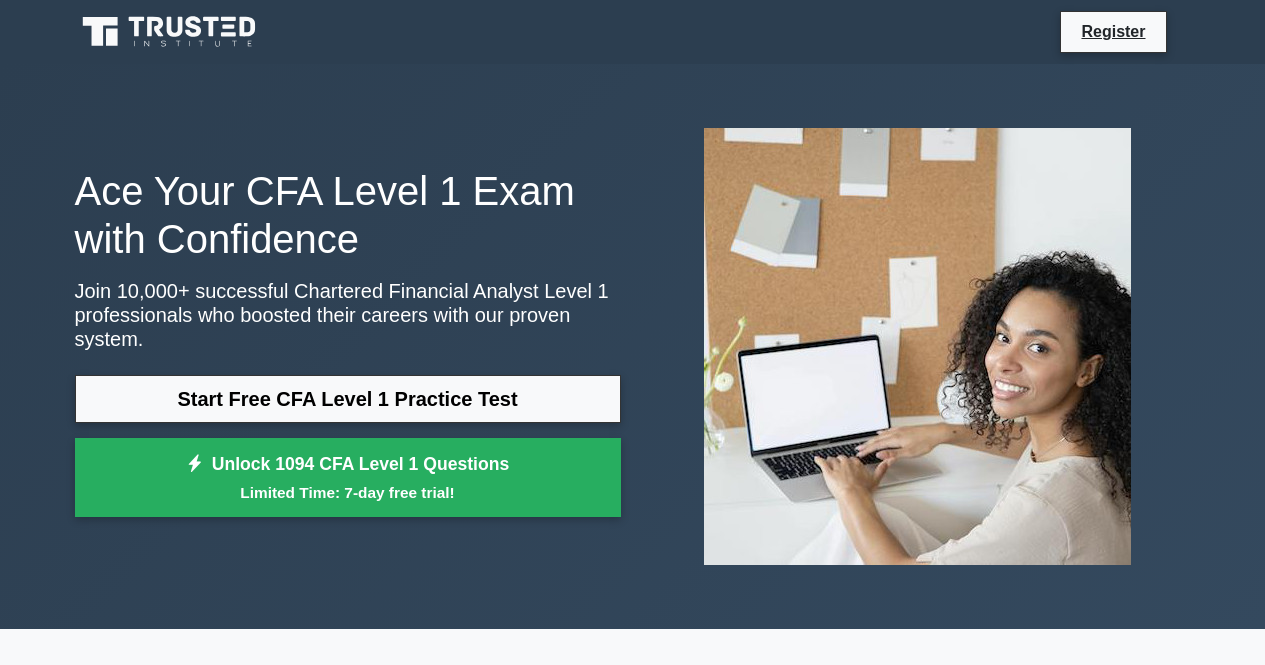scroll, scrollTop: 0, scrollLeft: 0, axis: both 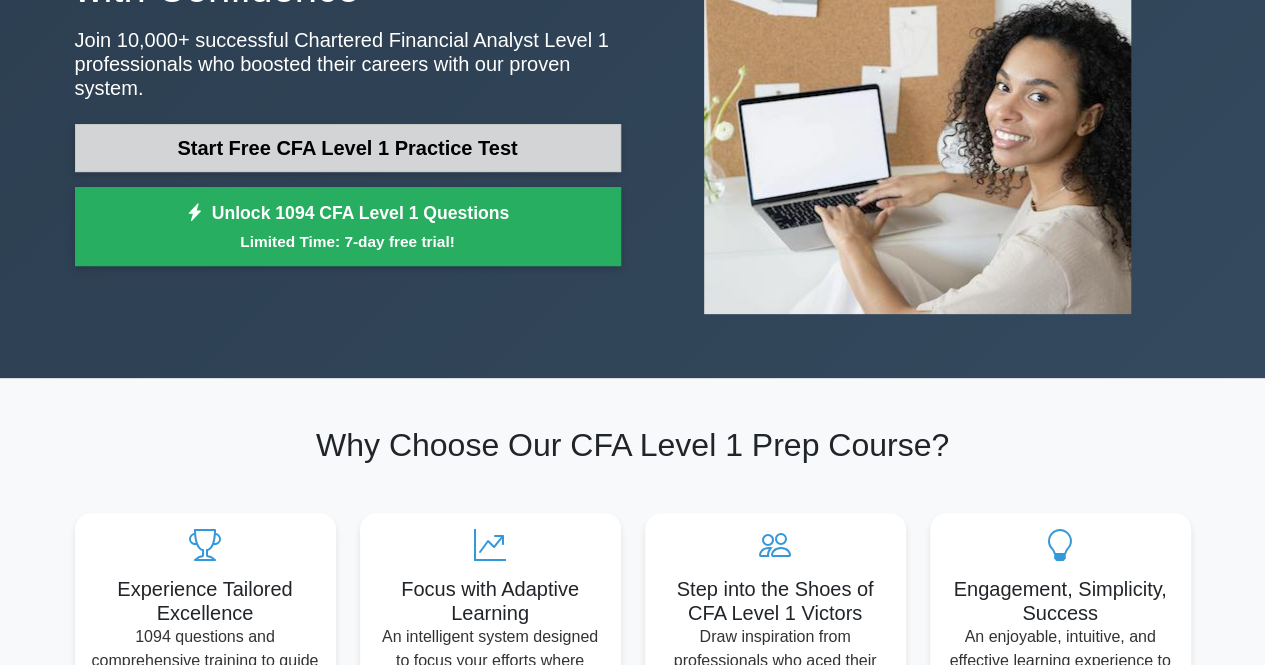 click on "Start Free CFA Level 1 Practice Test" at bounding box center (348, 148) 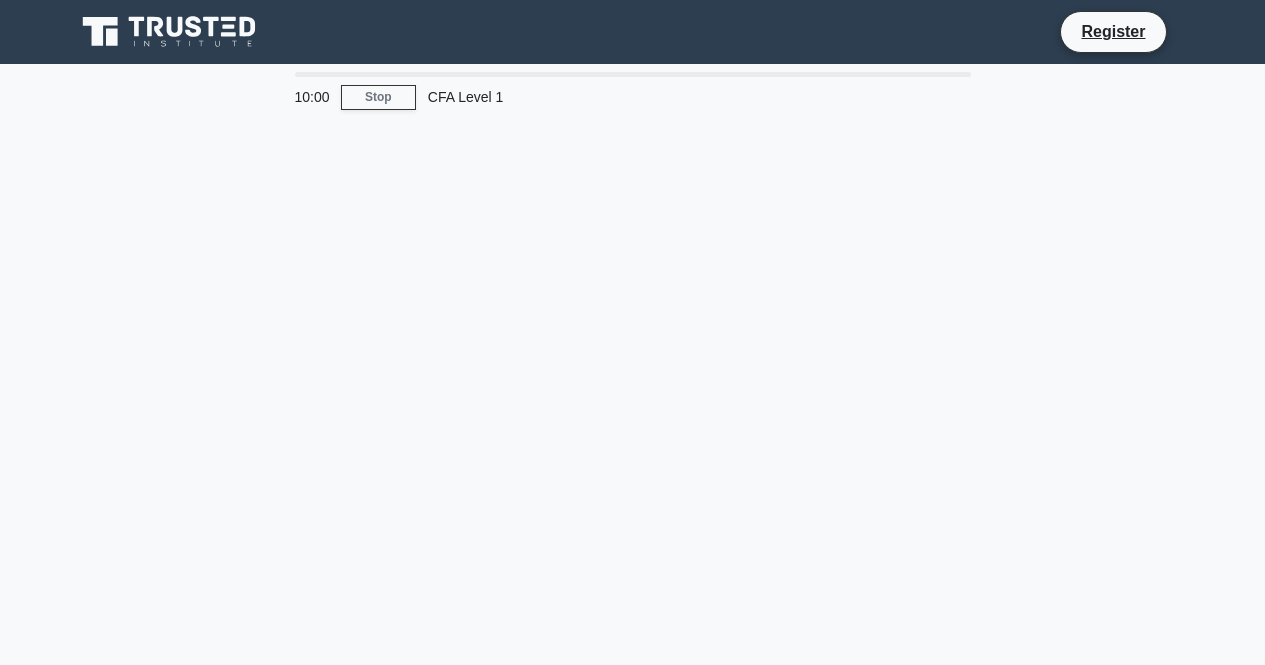 scroll, scrollTop: 0, scrollLeft: 0, axis: both 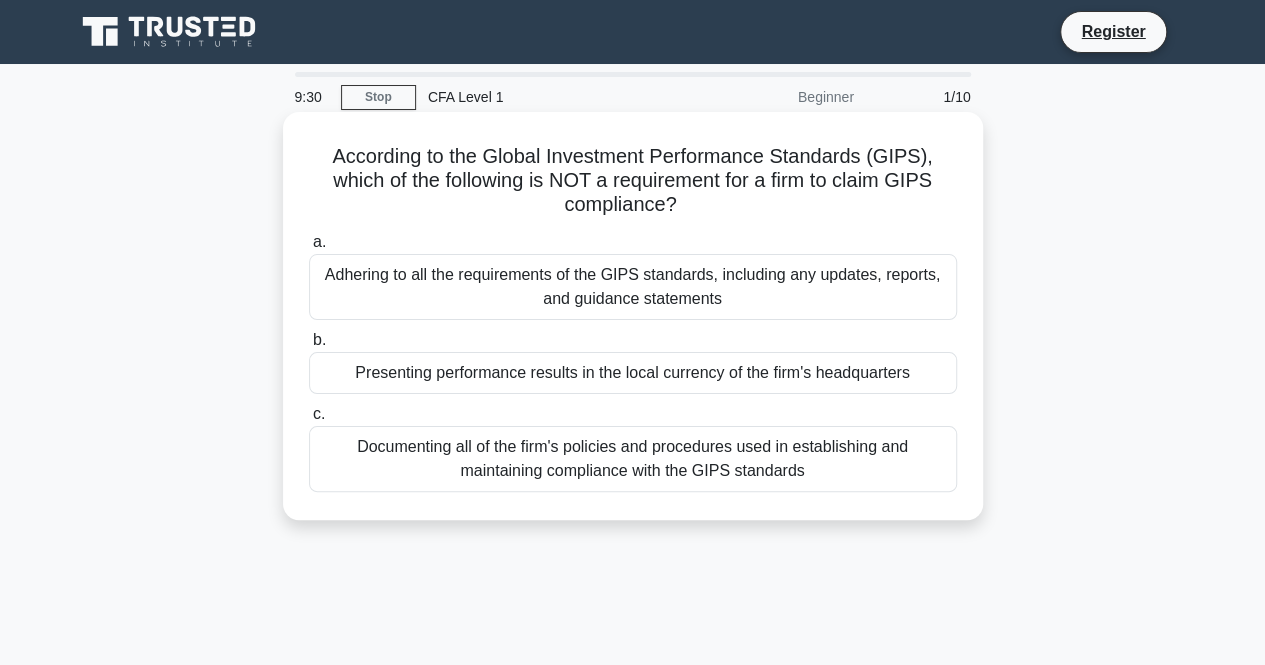 click on "Presenting performance results in the local currency of the firm's headquarters" at bounding box center [633, 373] 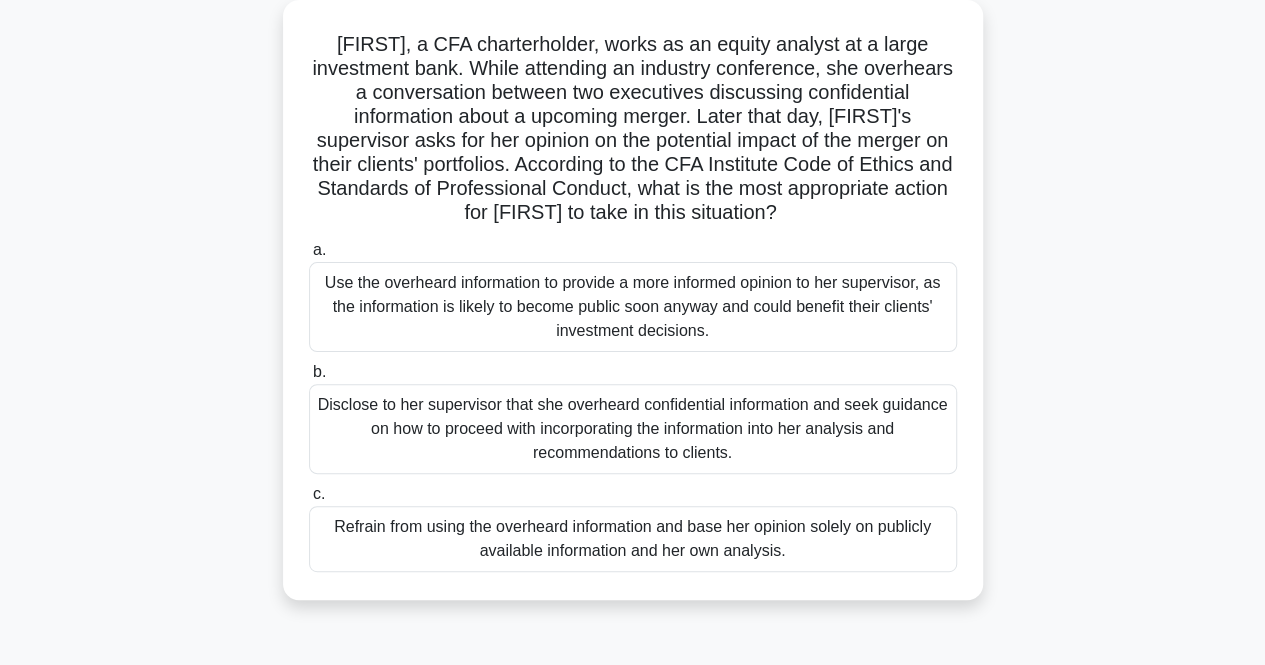 scroll, scrollTop: 120, scrollLeft: 0, axis: vertical 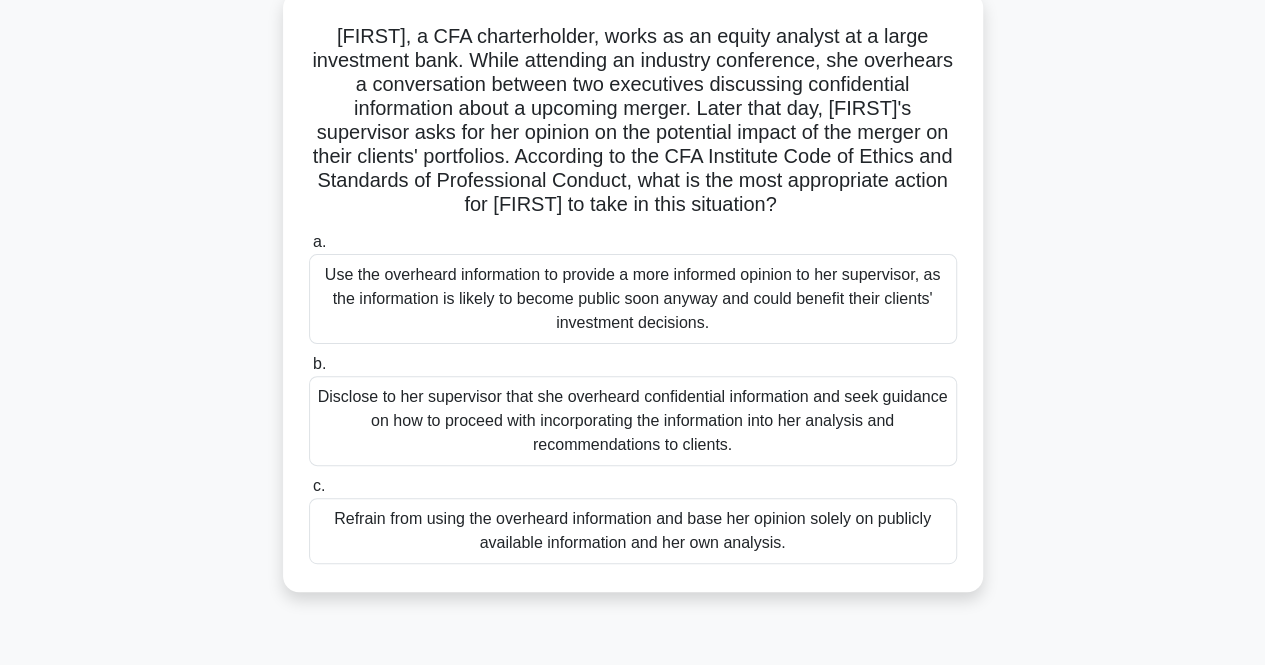 click on "Disclose to her supervisor that she overheard confidential information and seek guidance on how to proceed with incorporating the information into her analysis and recommendations to clients." at bounding box center [633, 421] 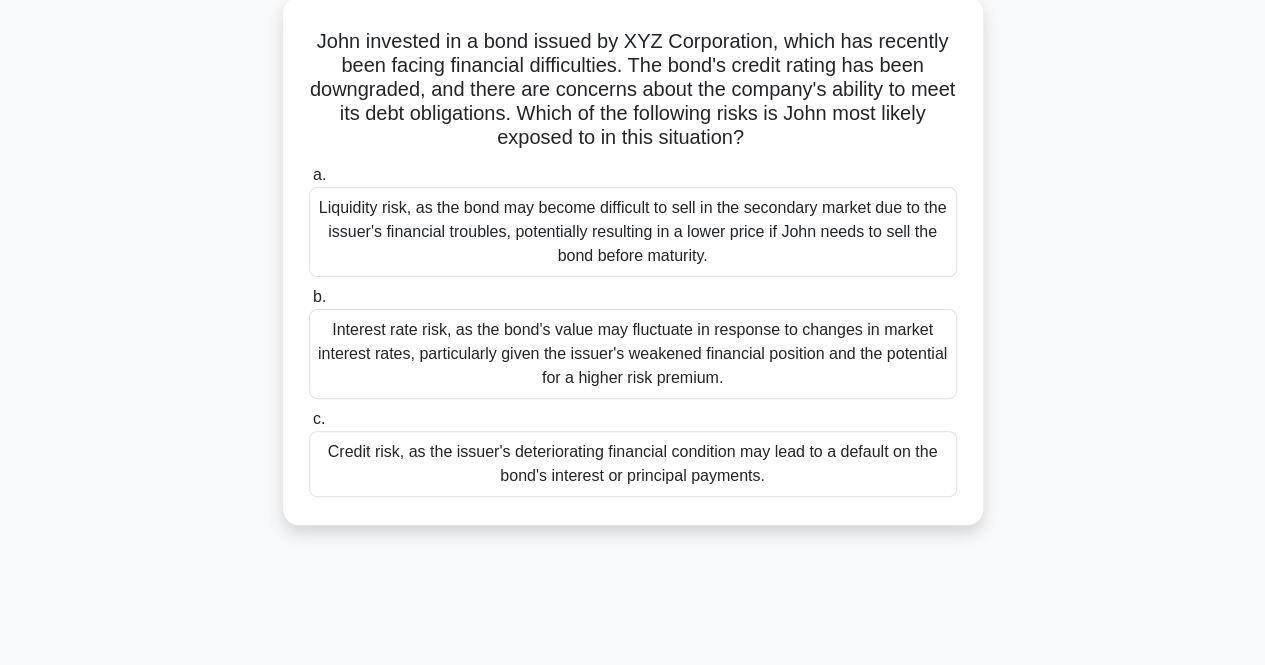 scroll, scrollTop: 0, scrollLeft: 0, axis: both 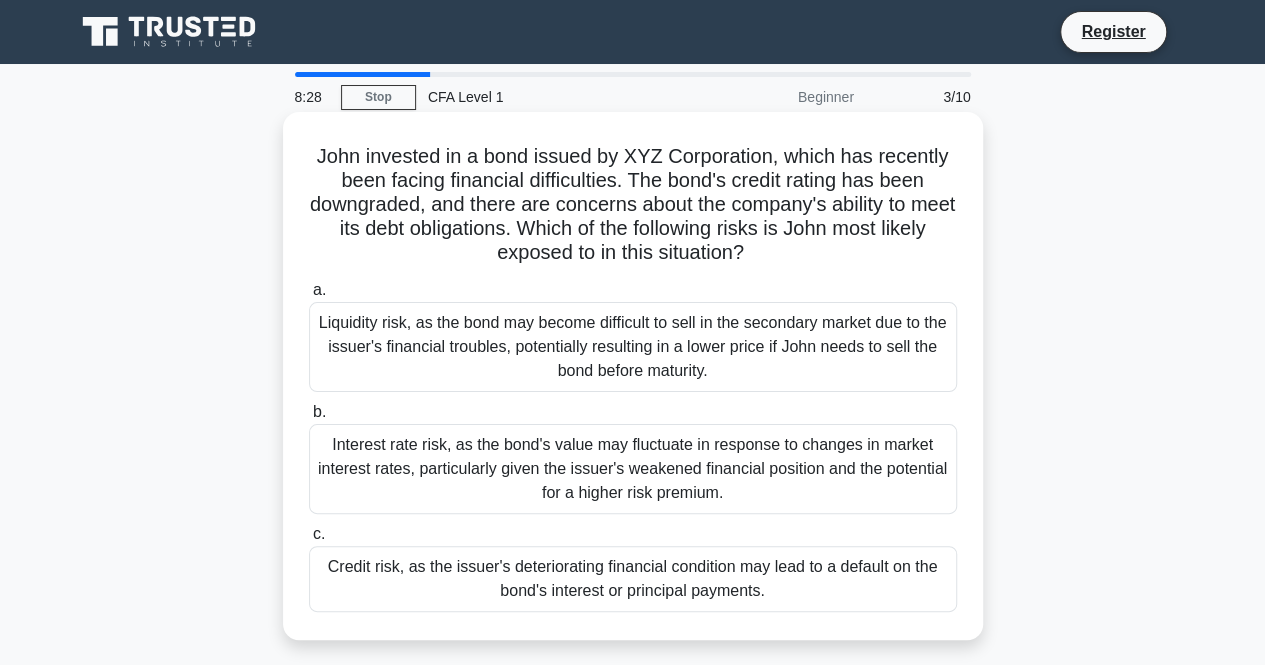 click on "Credit risk, as the issuer's deteriorating financial condition may lead to a default on the bond's interest or principal payments." at bounding box center [633, 579] 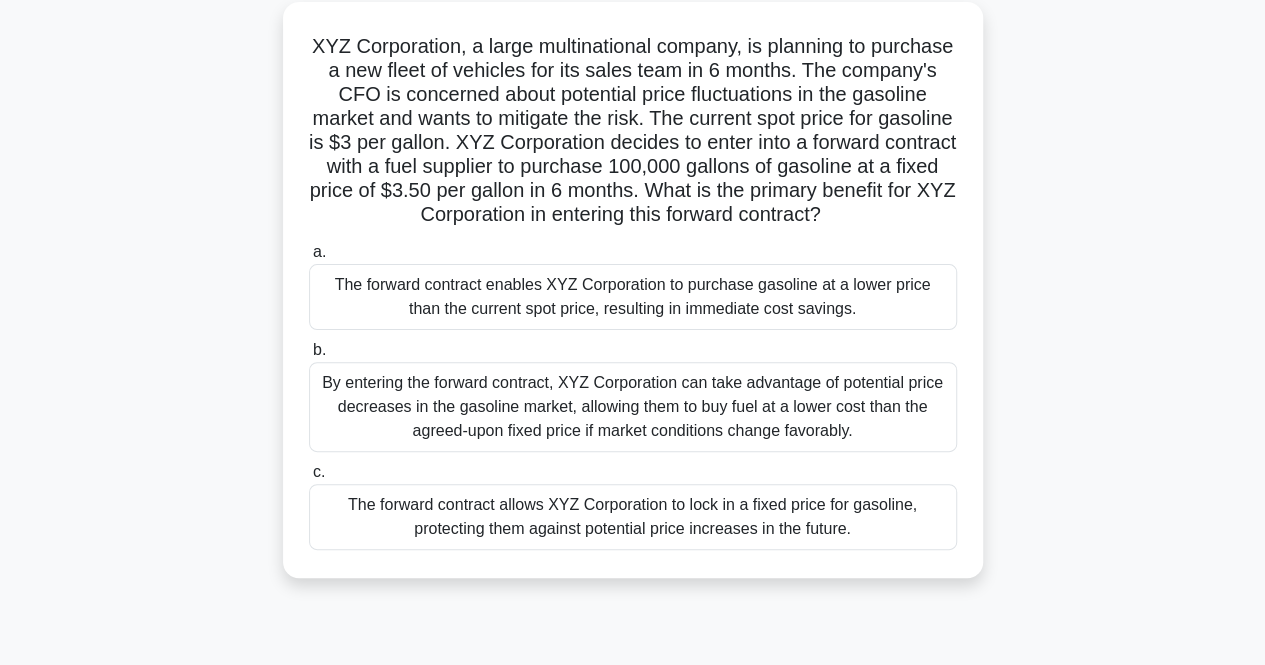 scroll, scrollTop: 117, scrollLeft: 0, axis: vertical 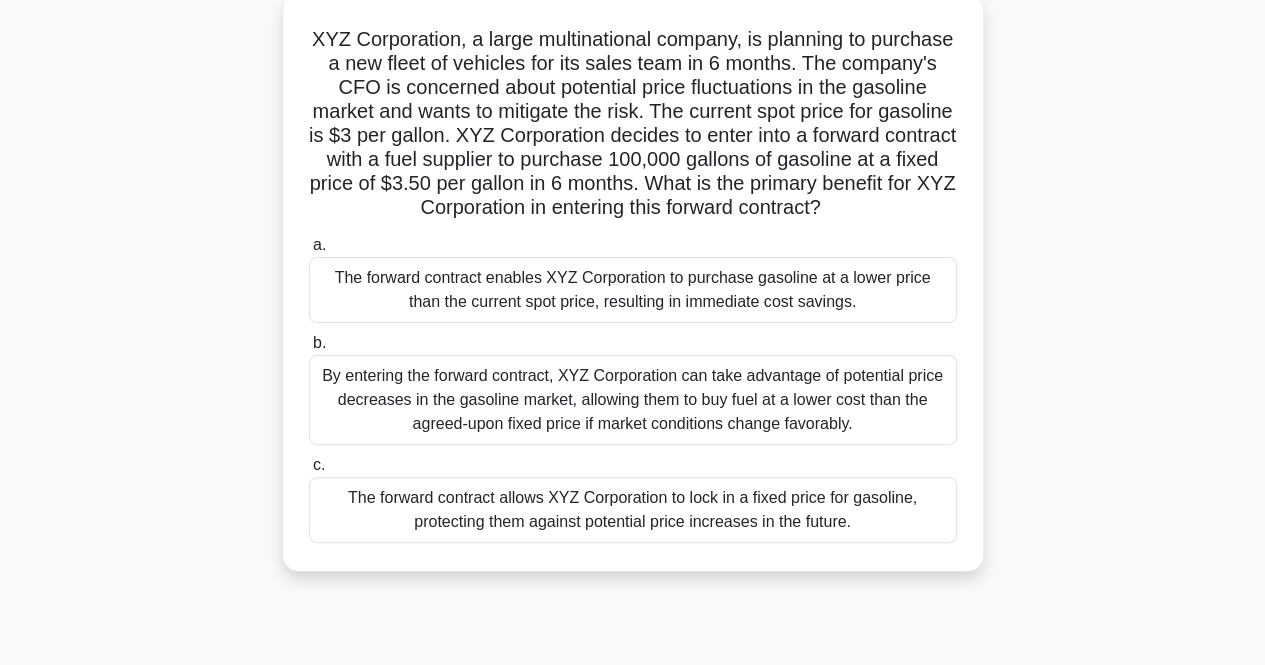 click on "The forward contract allows XYZ Corporation to lock in a fixed price for gasoline, protecting them against potential price increases in the future." at bounding box center (633, 510) 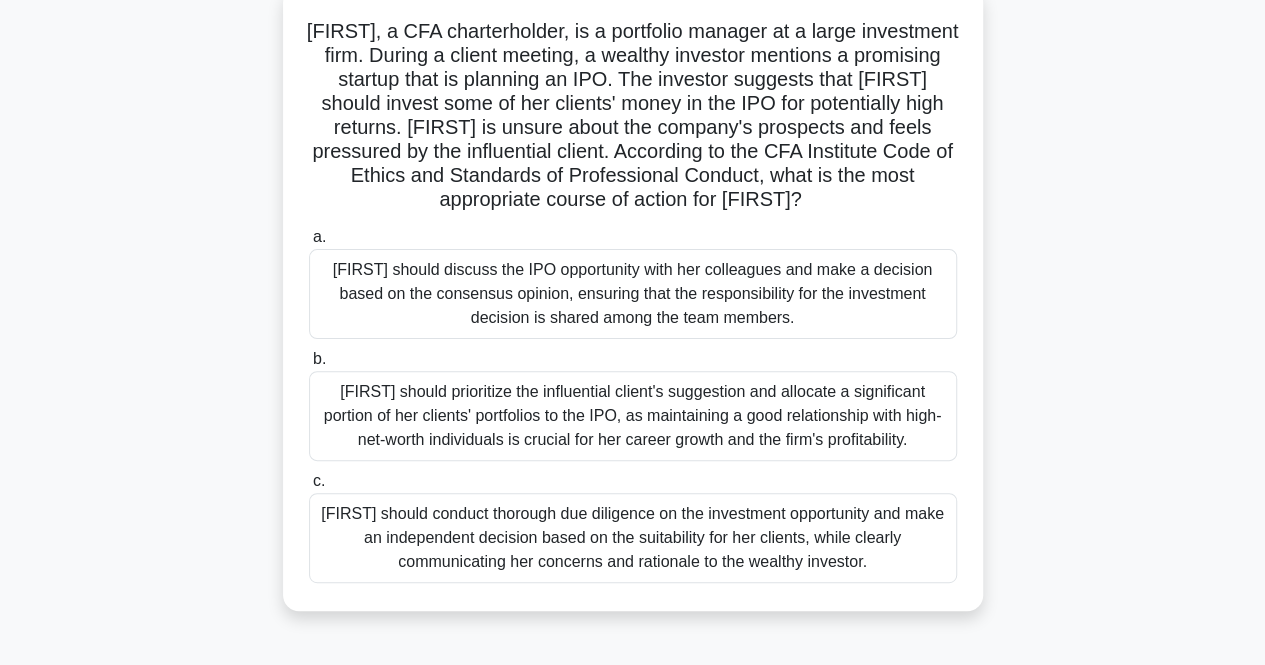 scroll, scrollTop: 132, scrollLeft: 0, axis: vertical 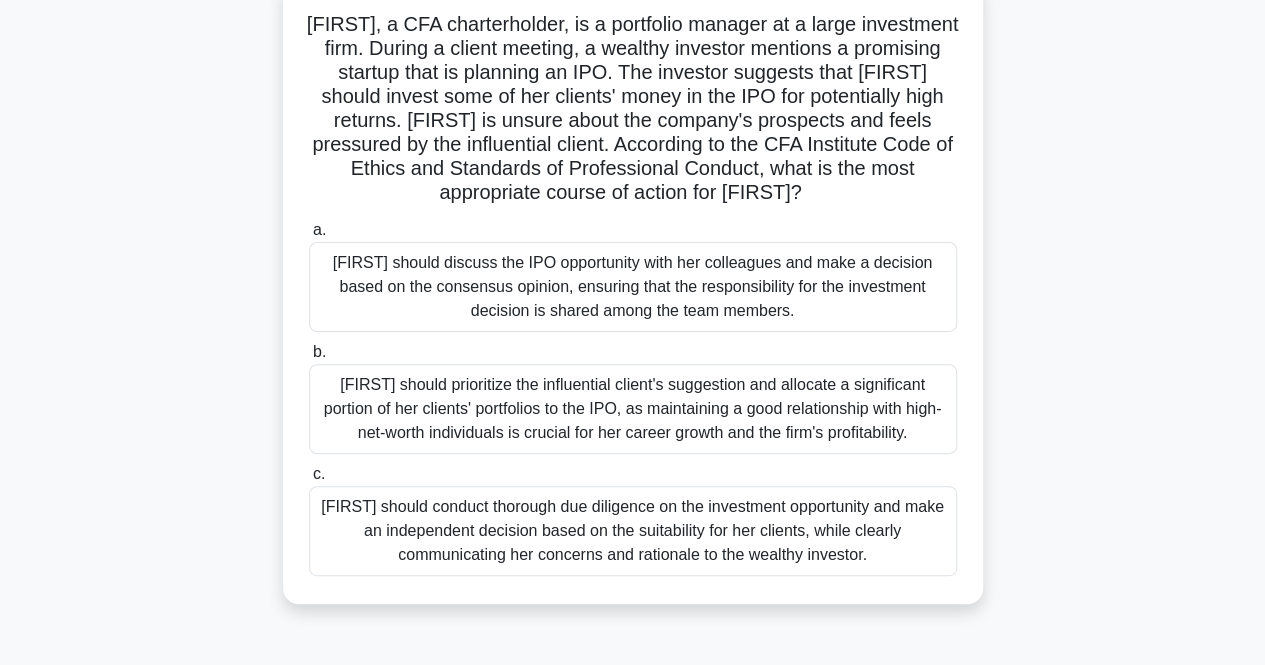 click on "[FIRST] should conduct thorough due diligence on the investment opportunity and make an independent decision based on the suitability for her clients, while clearly communicating her concerns and rationale to the wealthy investor." at bounding box center (633, 531) 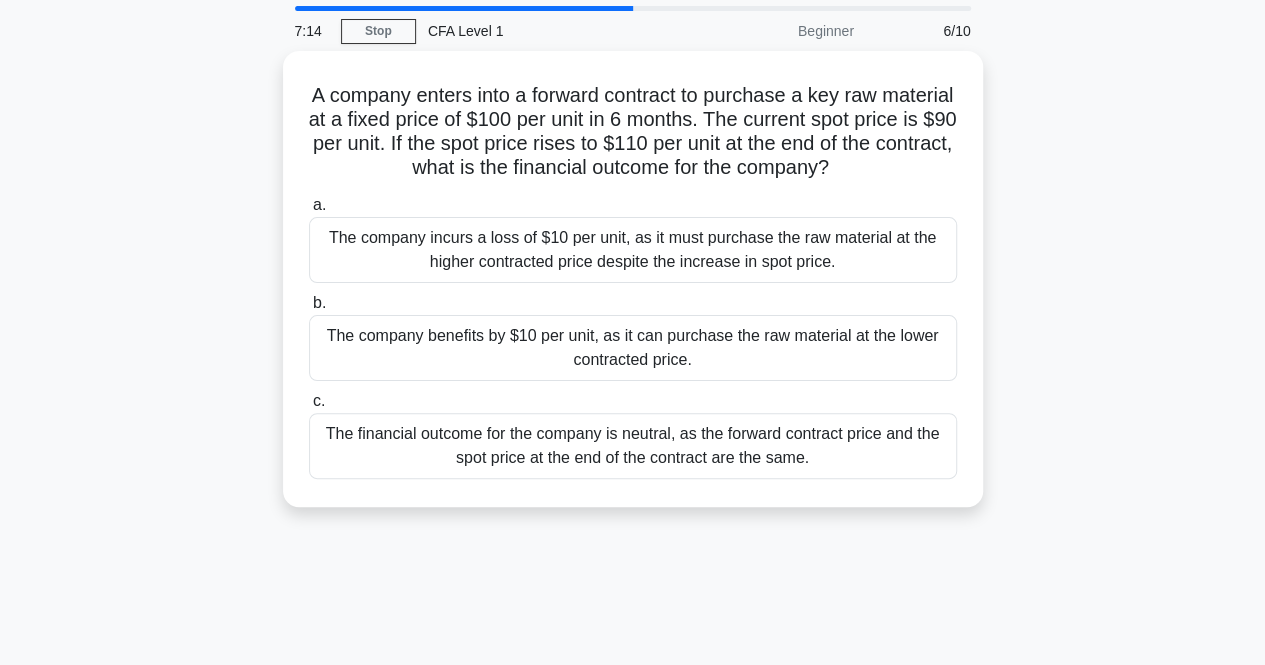 scroll, scrollTop: 0, scrollLeft: 0, axis: both 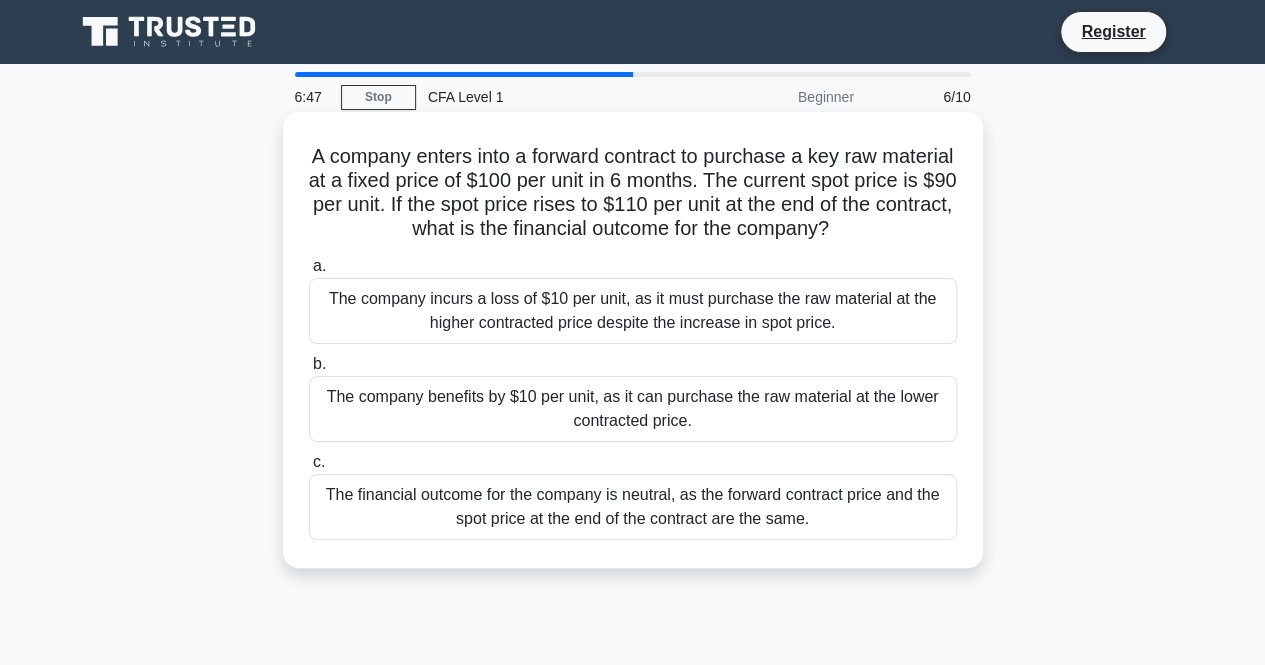 click on "The company benefits by $10 per unit, as it can purchase the raw material at the lower contracted price." at bounding box center [633, 409] 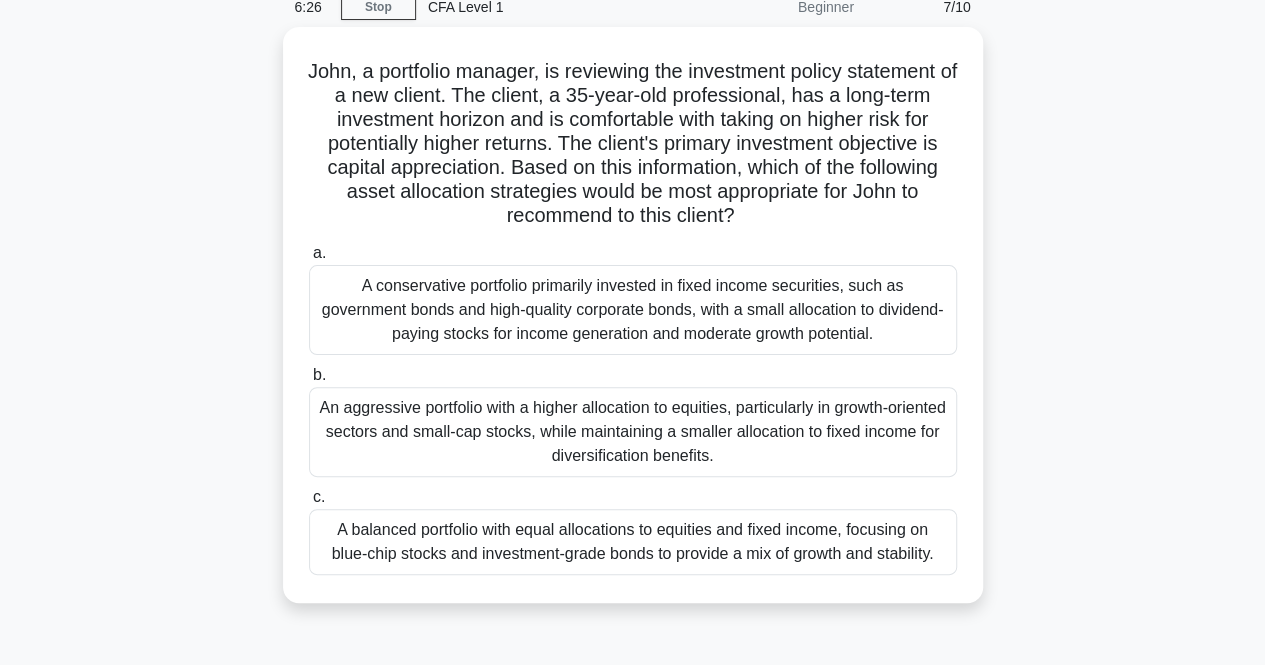 scroll, scrollTop: 94, scrollLeft: 0, axis: vertical 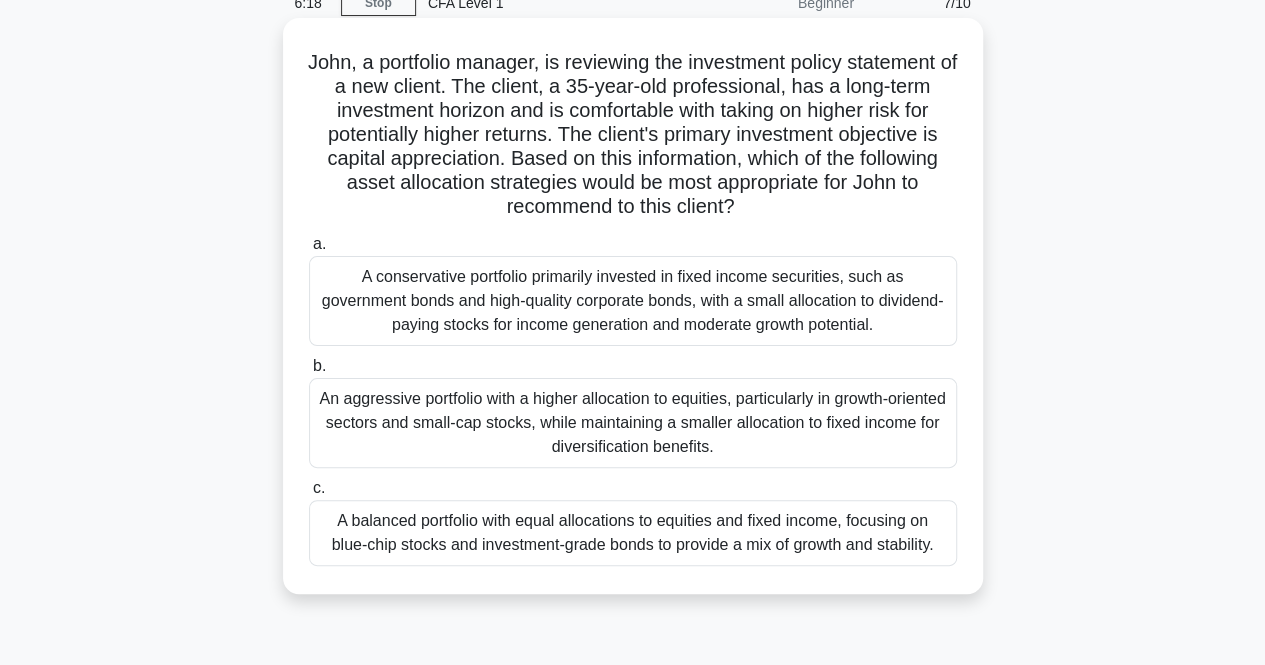 click on "An aggressive portfolio with a higher allocation to equities, particularly in growth-oriented sectors and small-cap stocks, while maintaining a smaller allocation to fixed income for diversification benefits." at bounding box center [633, 423] 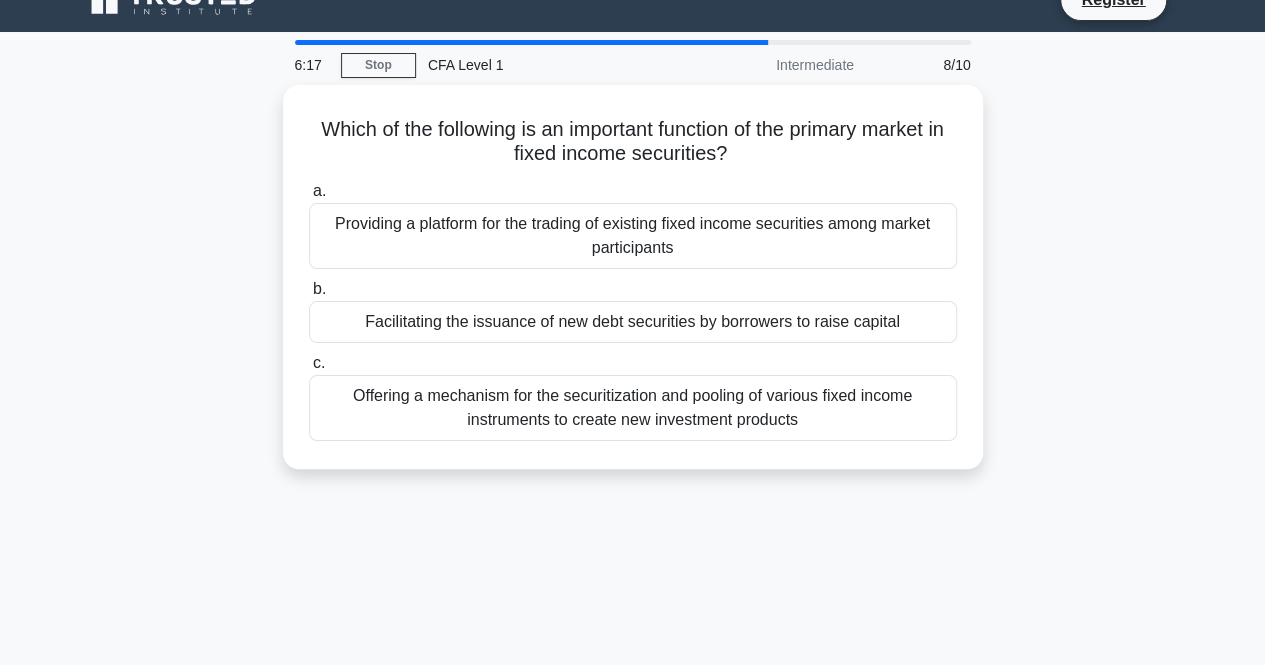 scroll, scrollTop: 0, scrollLeft: 0, axis: both 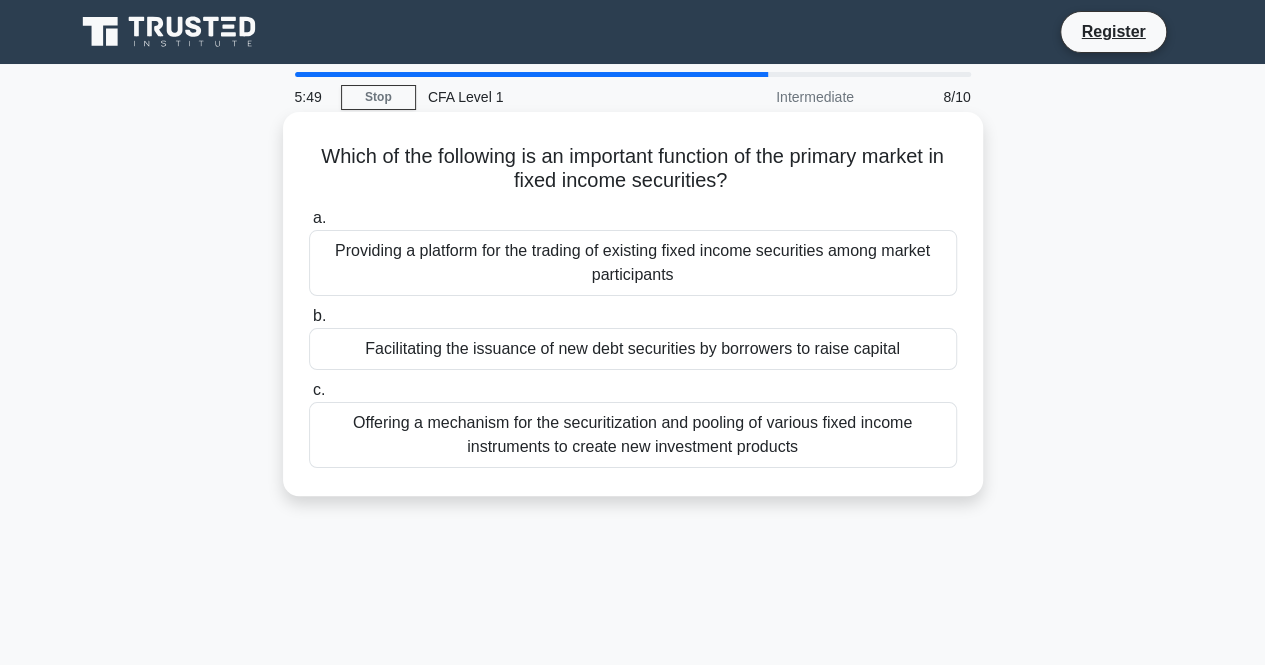 click on "Facilitating the issuance of new debt securities by borrowers to raise capital" at bounding box center (633, 349) 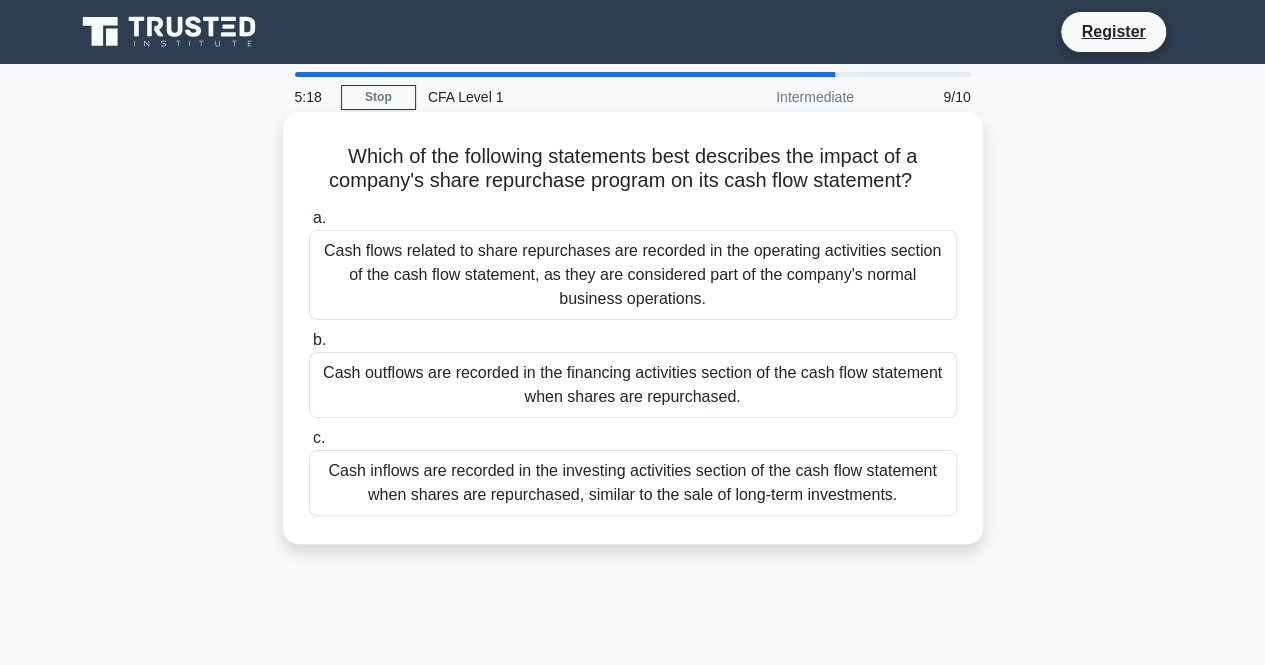 click on "Cash outflows are recorded in the financing activities section of the cash flow statement when shares are repurchased." at bounding box center [633, 385] 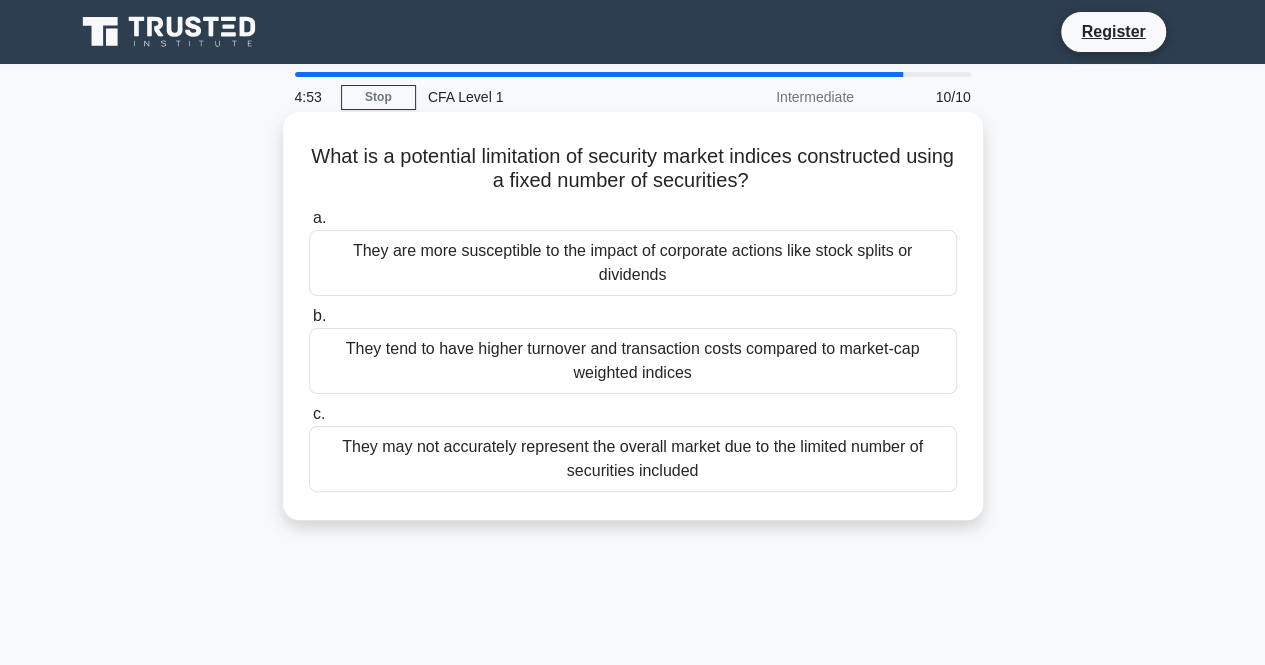 click on "They may not accurately represent the overall market due to the limited number of securities included" at bounding box center (633, 459) 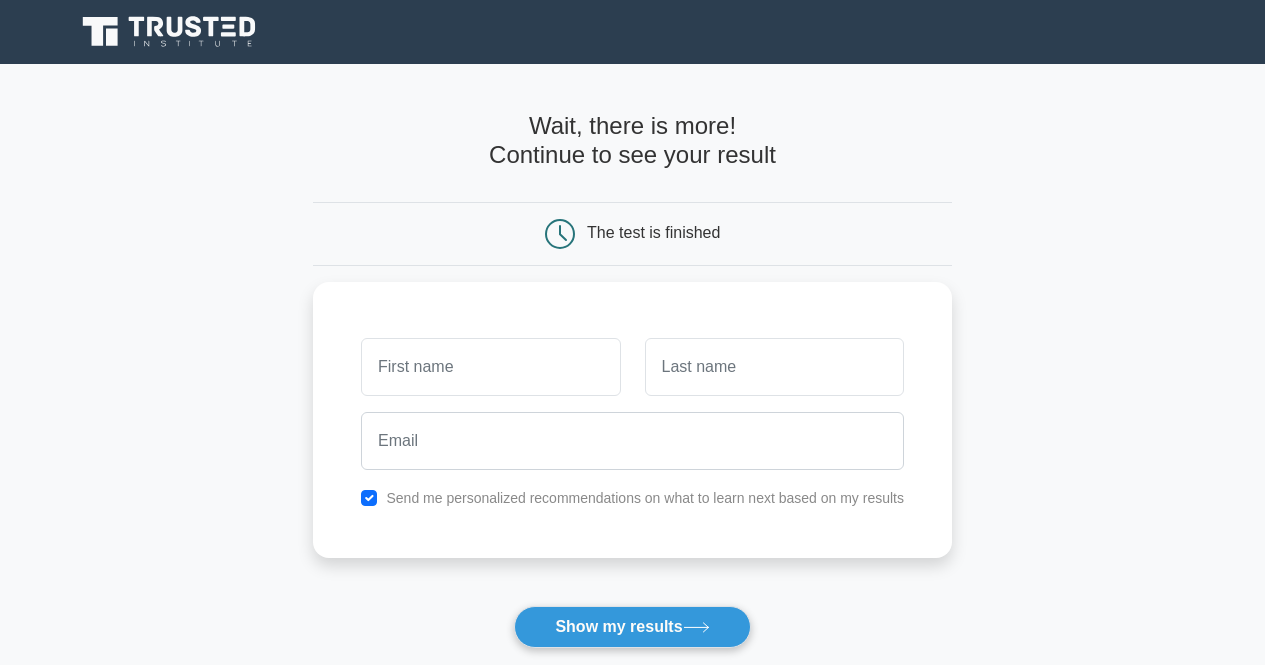 scroll, scrollTop: 0, scrollLeft: 0, axis: both 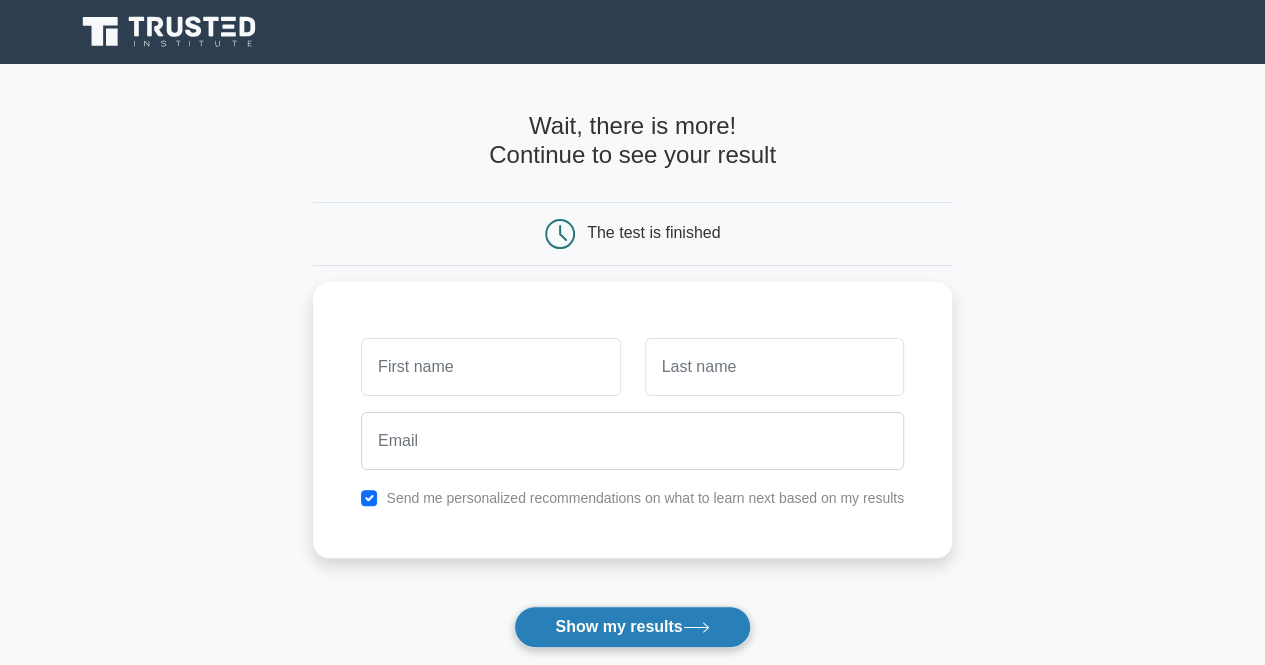 click on "Show my results" at bounding box center (632, 627) 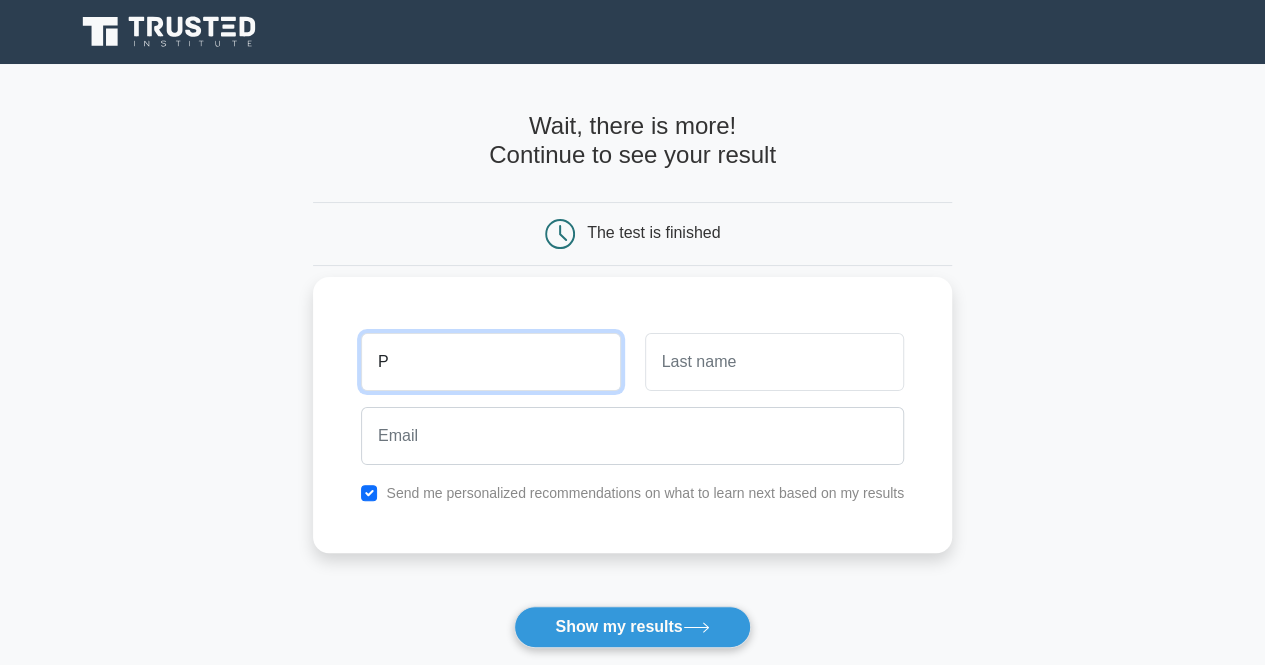 type on "P" 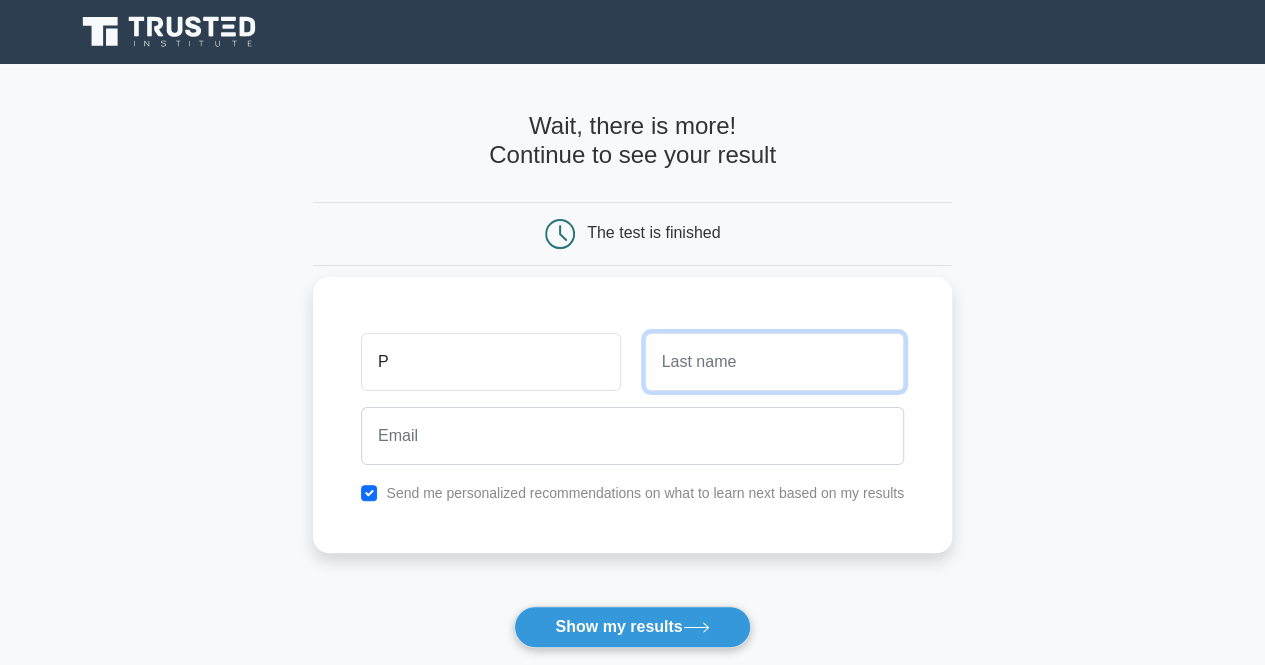 click at bounding box center [774, 362] 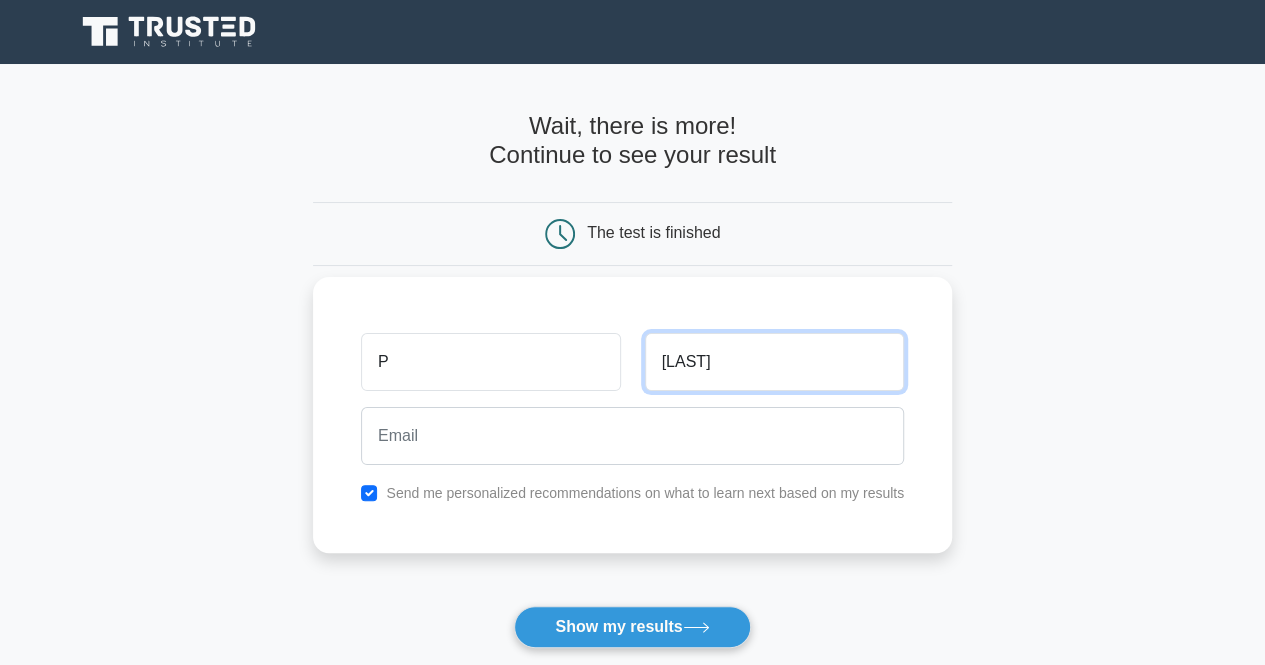 type on "Bhagas" 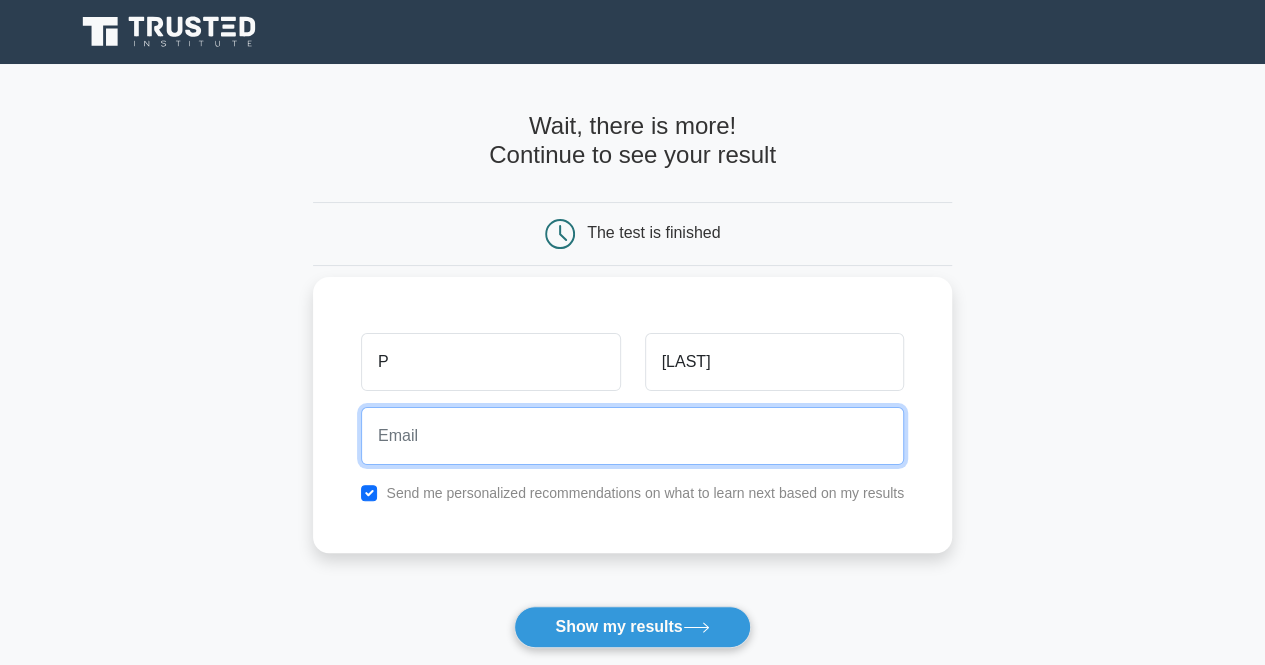 click at bounding box center (632, 436) 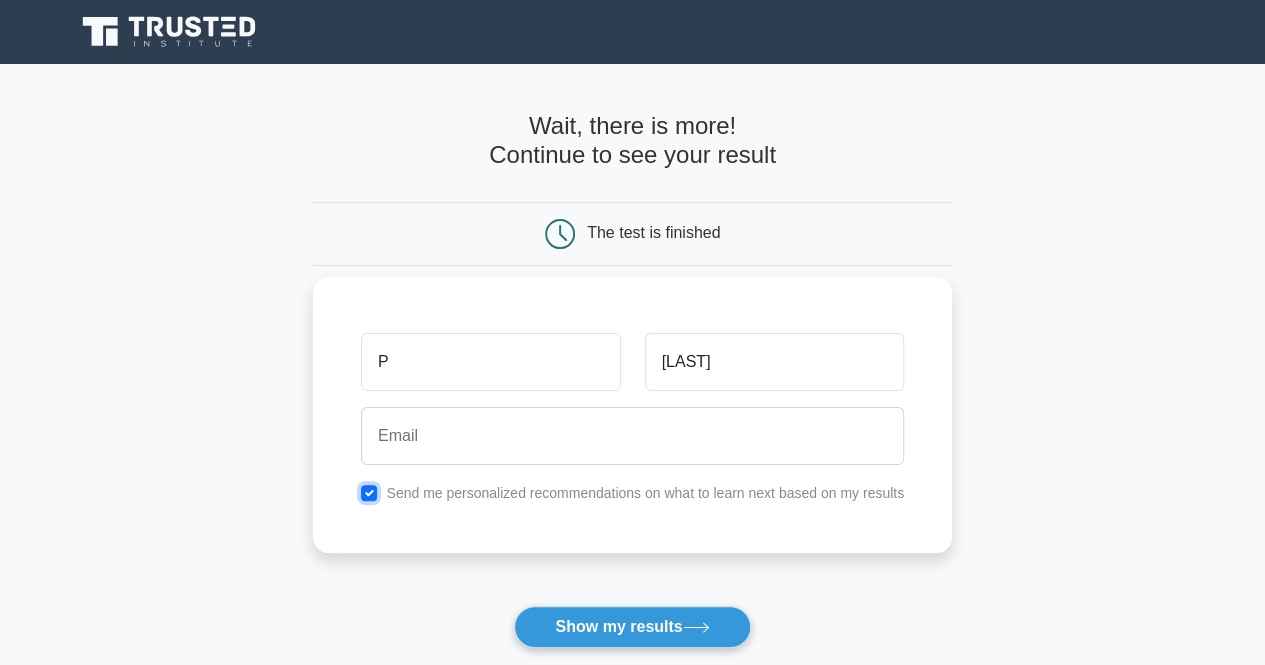 click at bounding box center [369, 493] 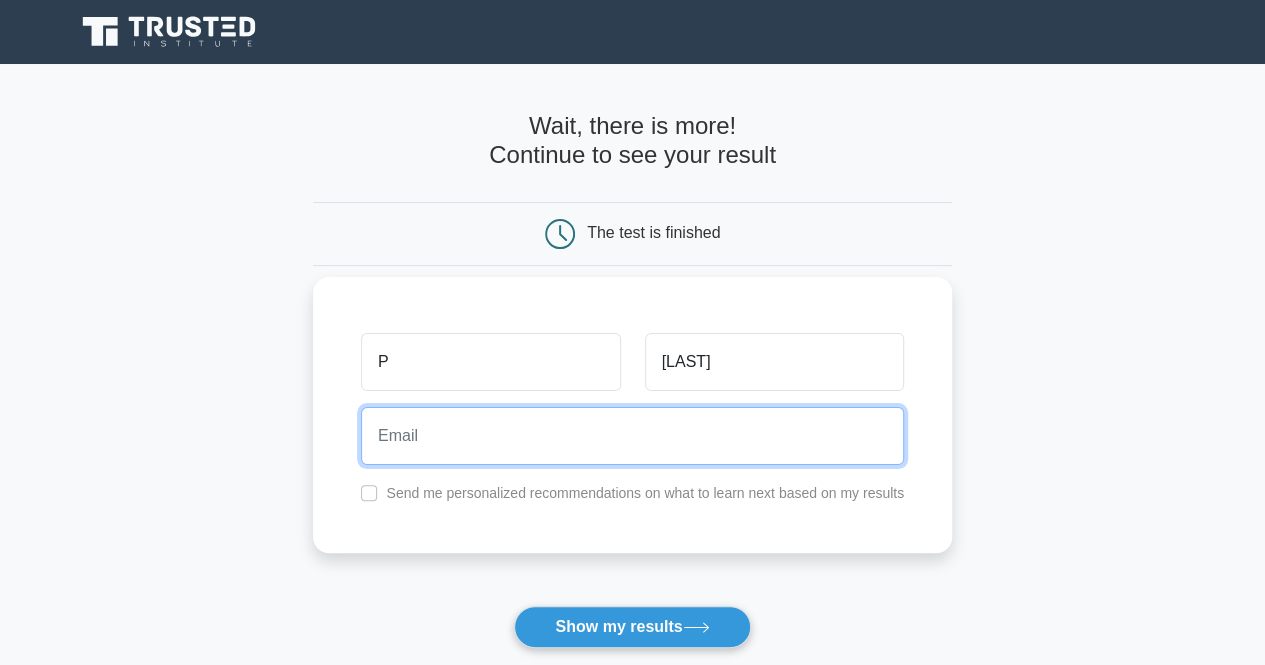 click at bounding box center [632, 436] 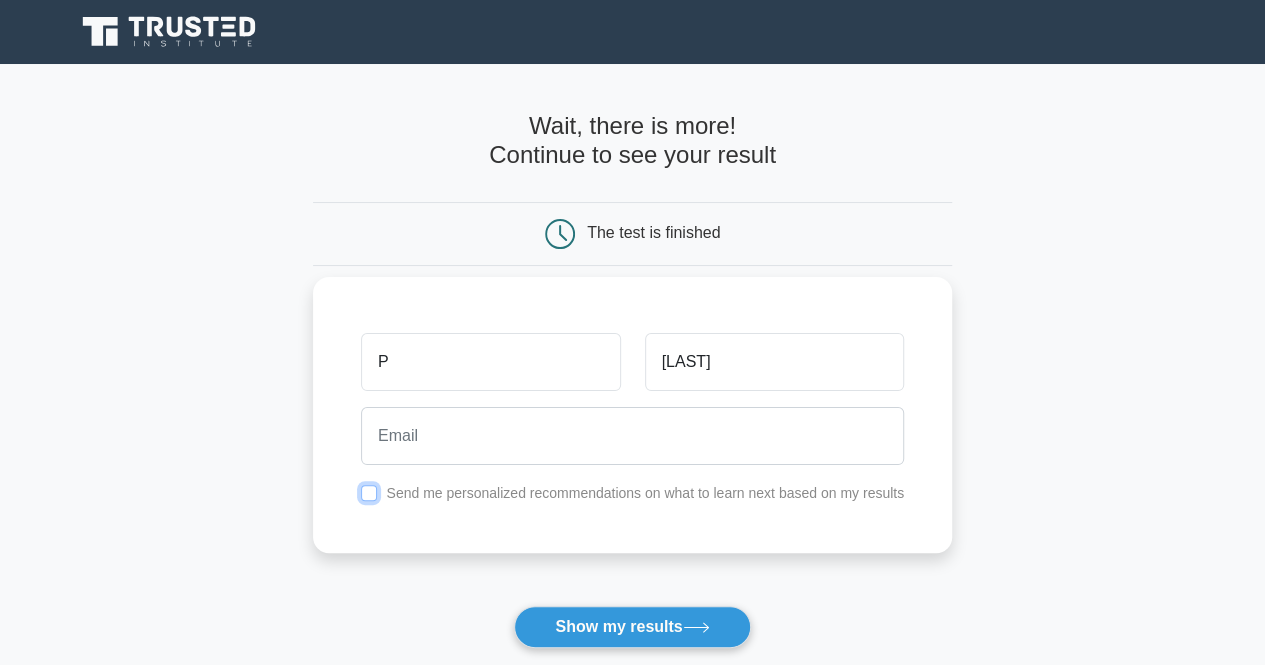 click at bounding box center (369, 493) 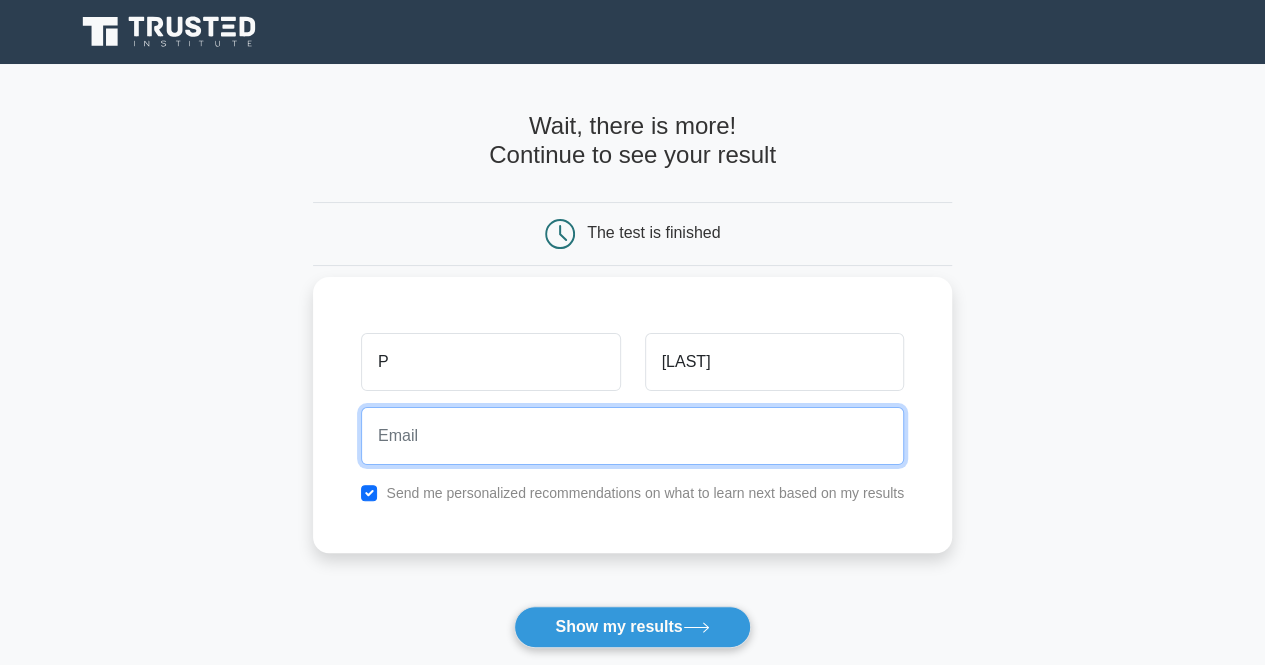 click at bounding box center [632, 436] 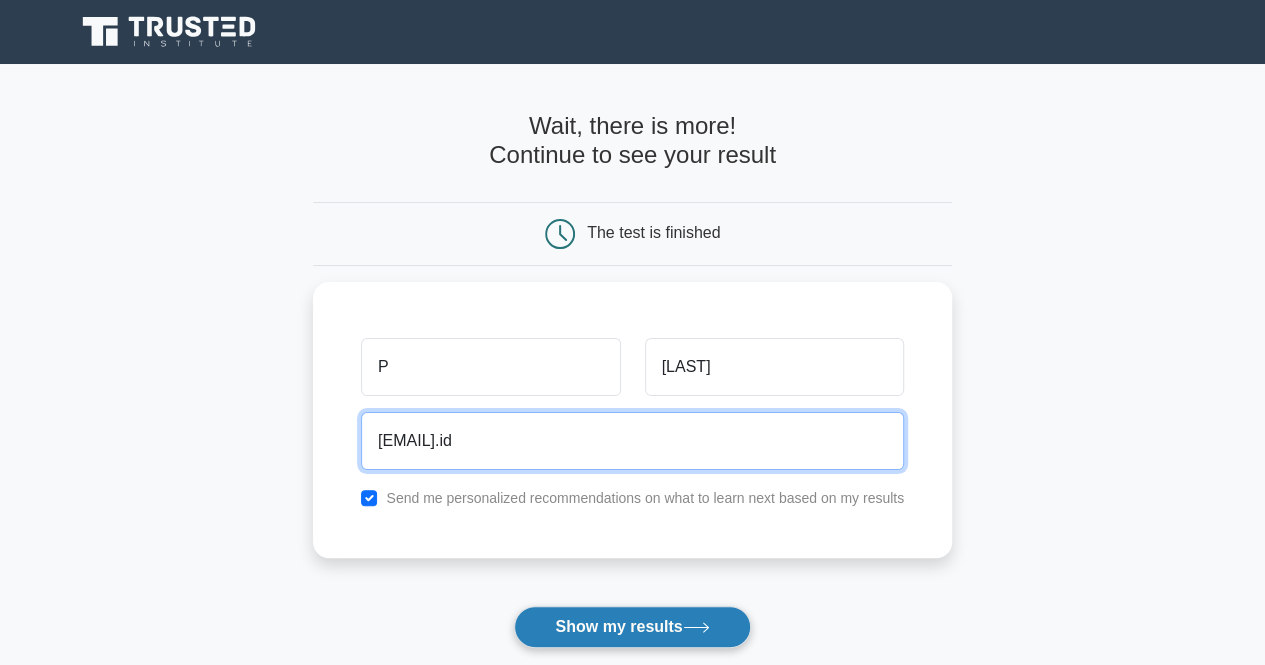 type on "prasetyabhagasnara@mail.ugm.ac.id" 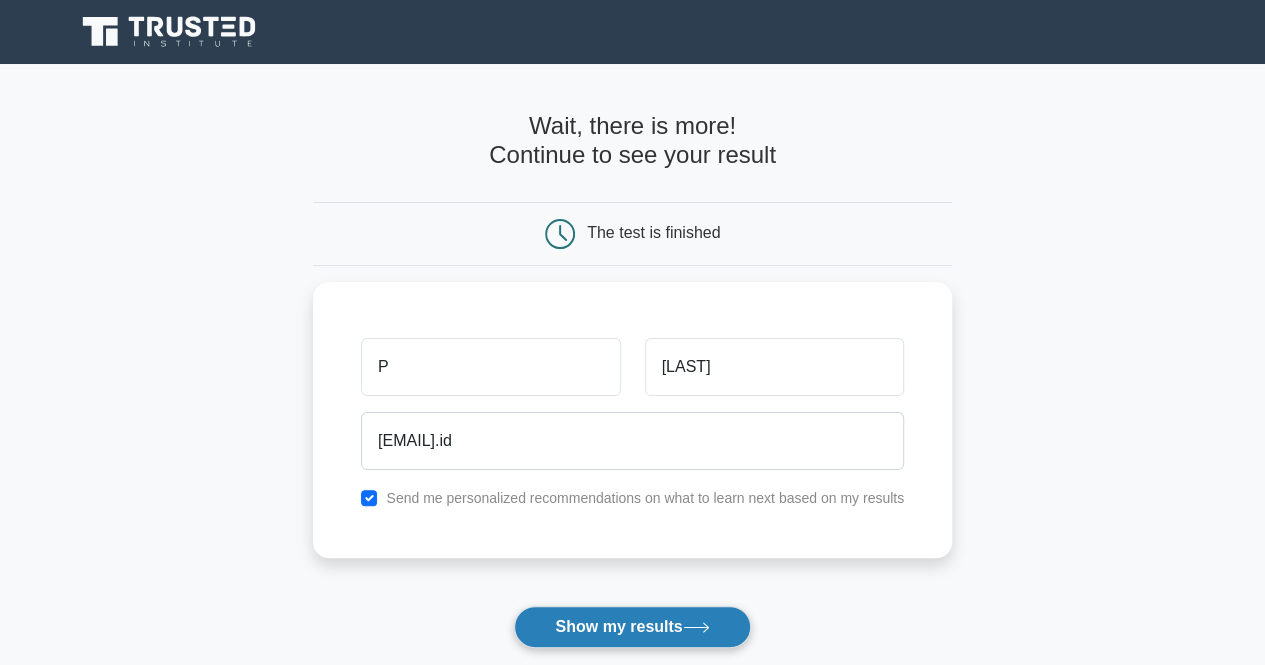 click on "Show my results" at bounding box center (632, 627) 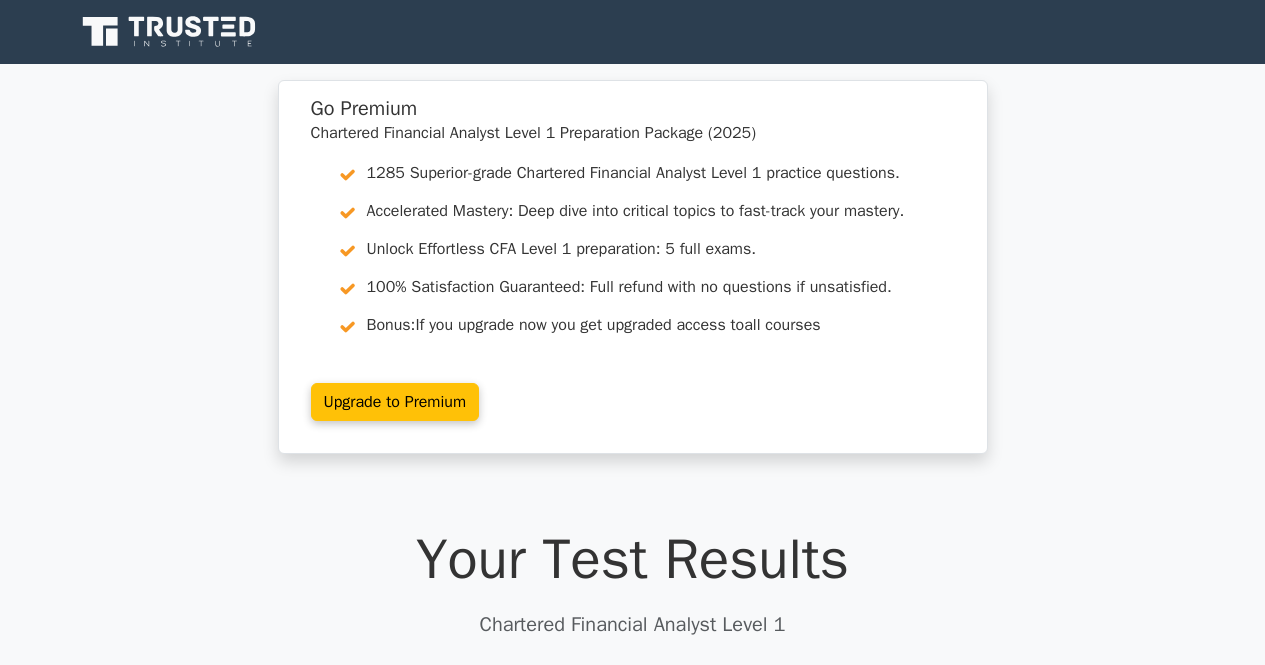 scroll, scrollTop: 0, scrollLeft: 0, axis: both 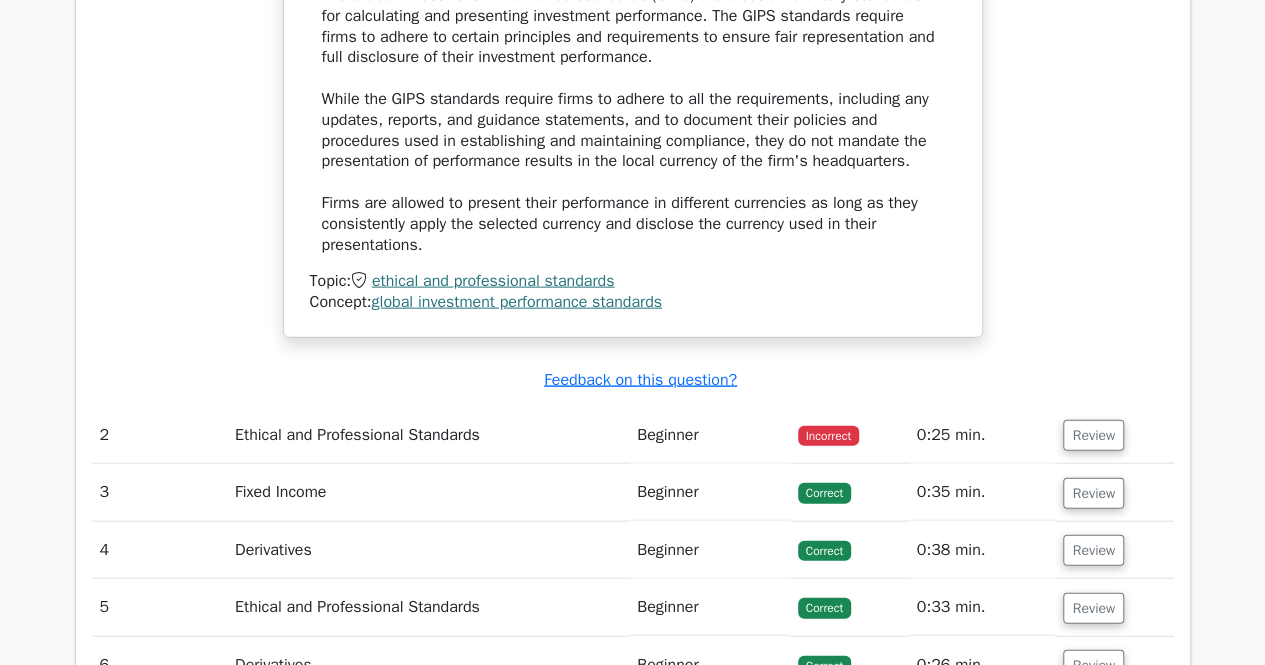 click on "Incorrect" at bounding box center (828, 436) 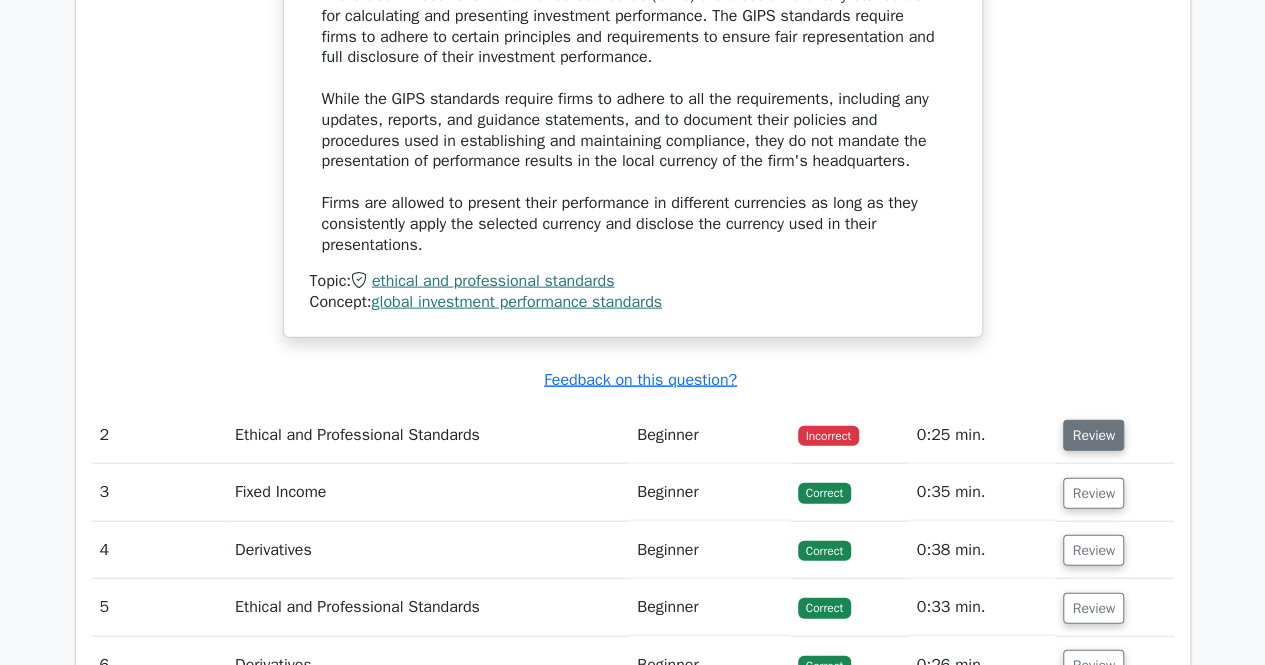 click on "Review" at bounding box center [1093, 435] 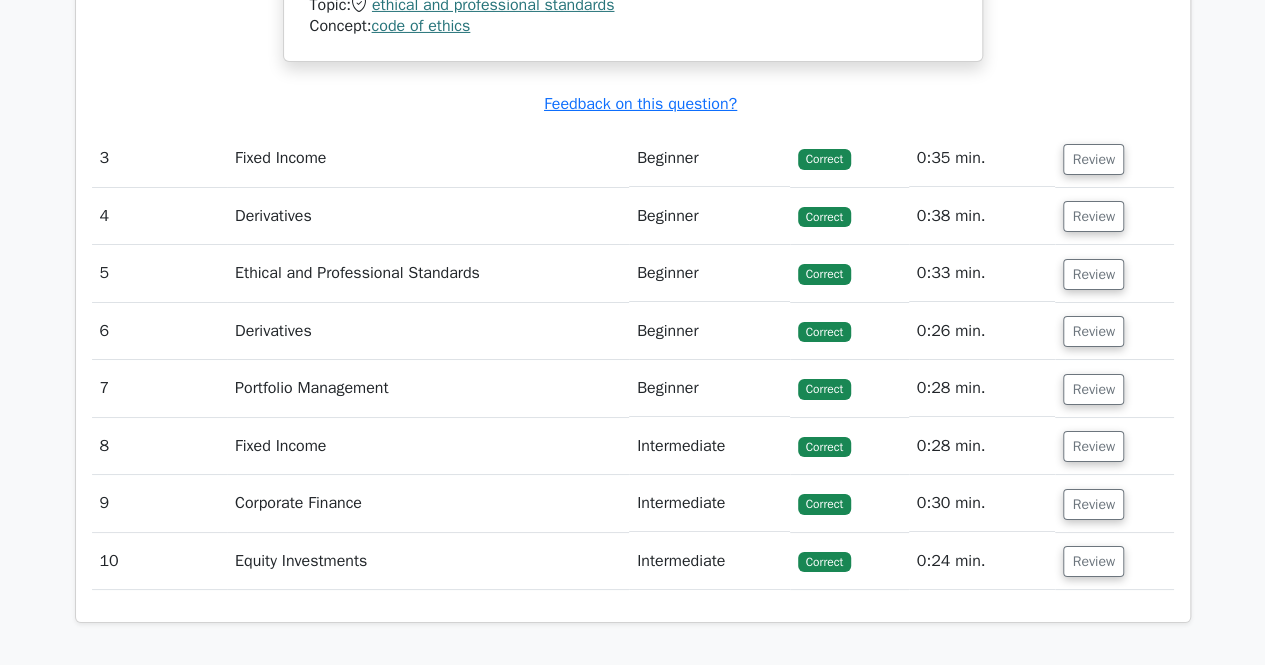 scroll, scrollTop: 3739, scrollLeft: 0, axis: vertical 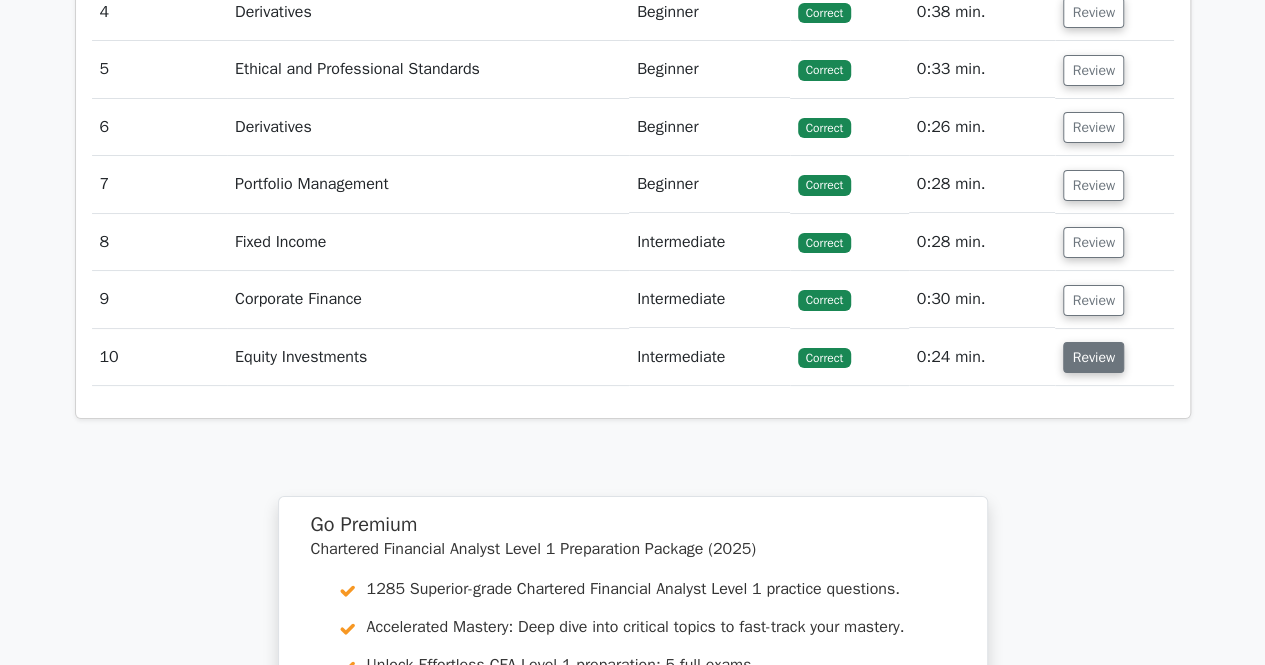 click on "Review" at bounding box center (1093, 357) 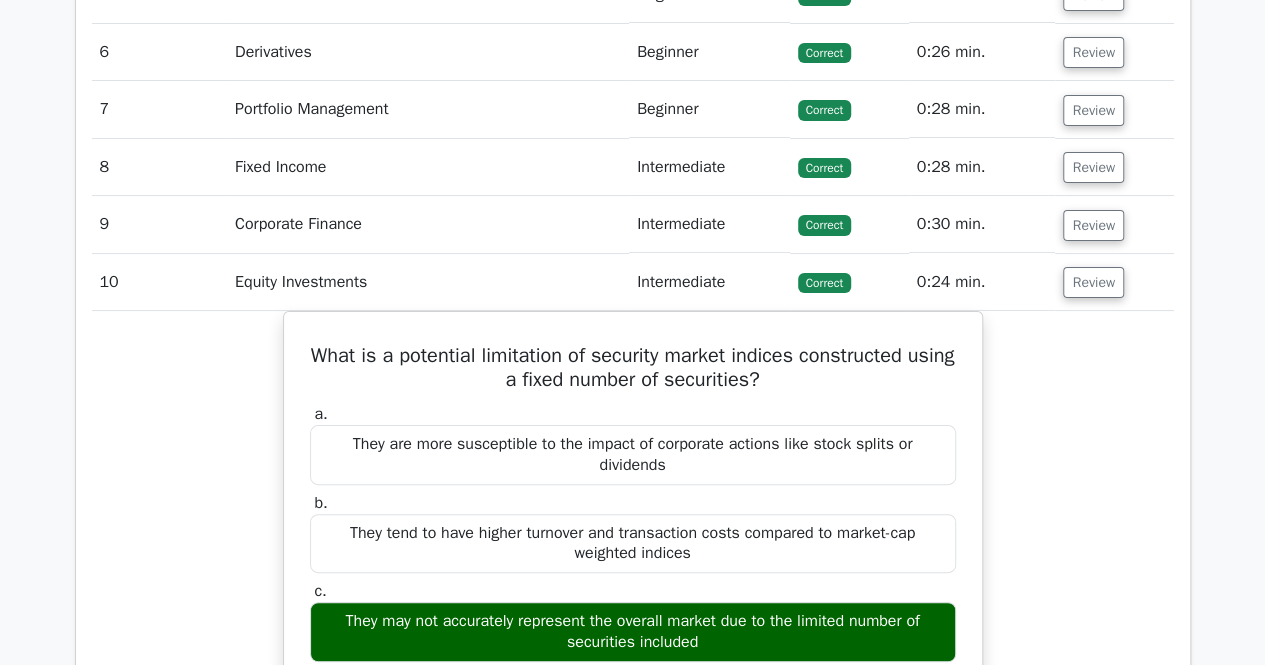 scroll, scrollTop: 3813, scrollLeft: 0, axis: vertical 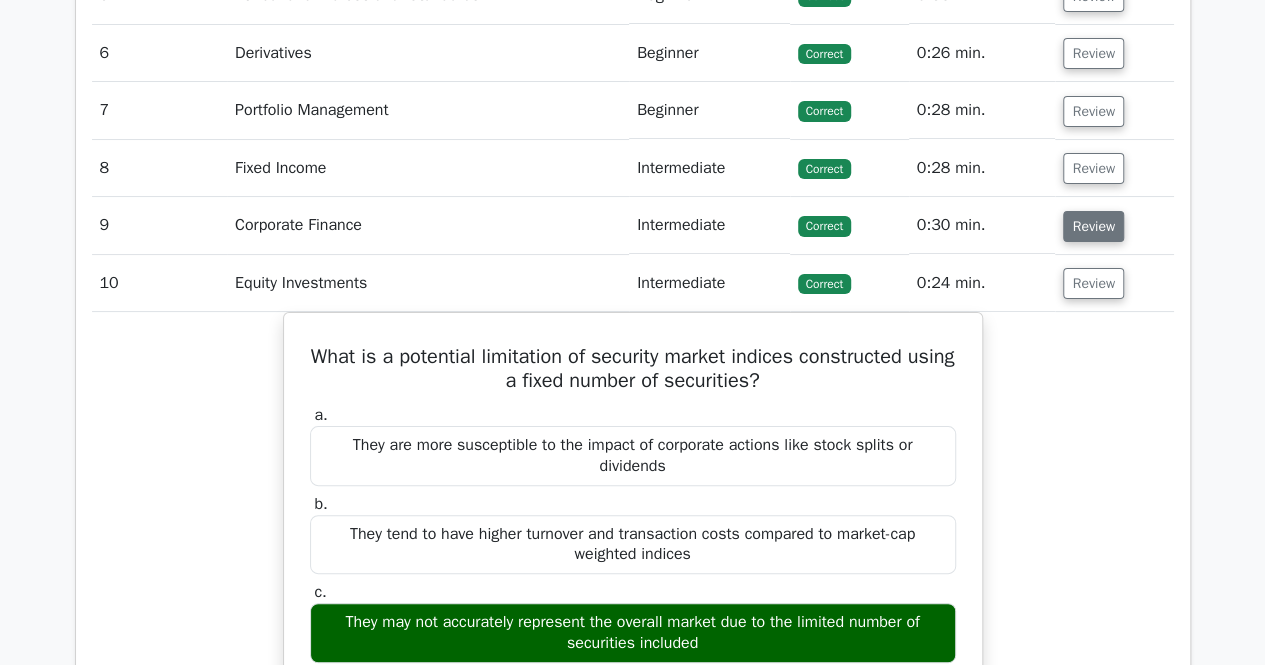 click on "Review" at bounding box center (1093, 226) 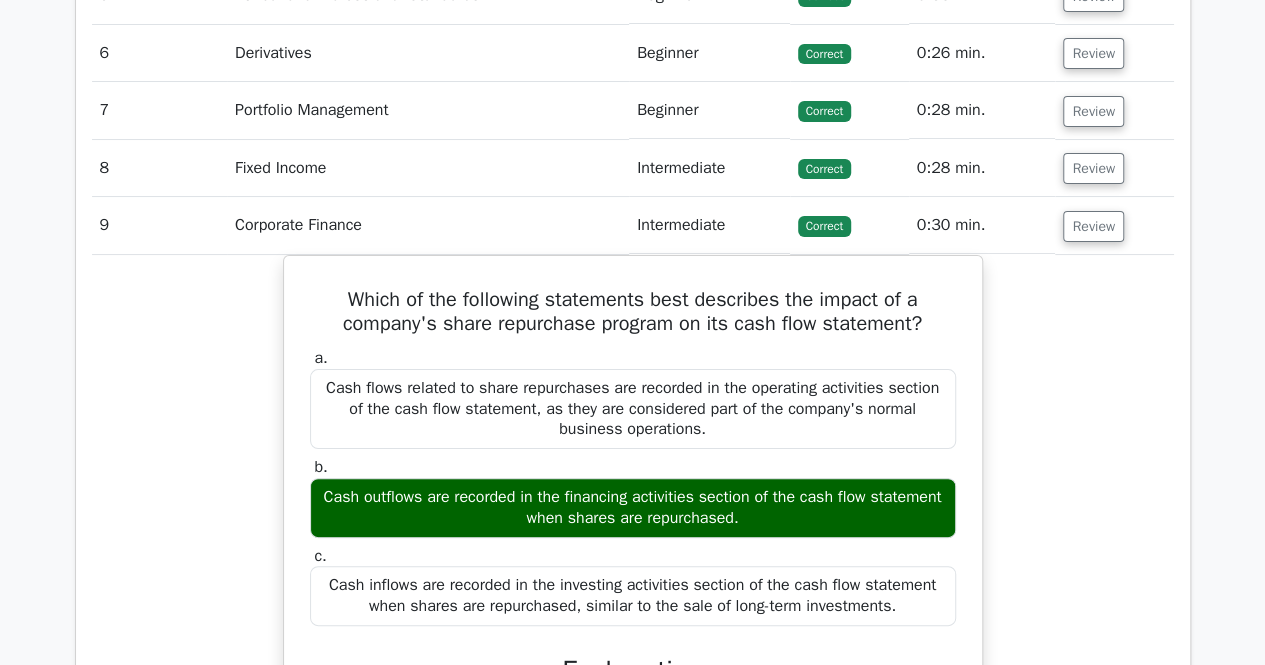 click on "Review" at bounding box center (1114, 168) 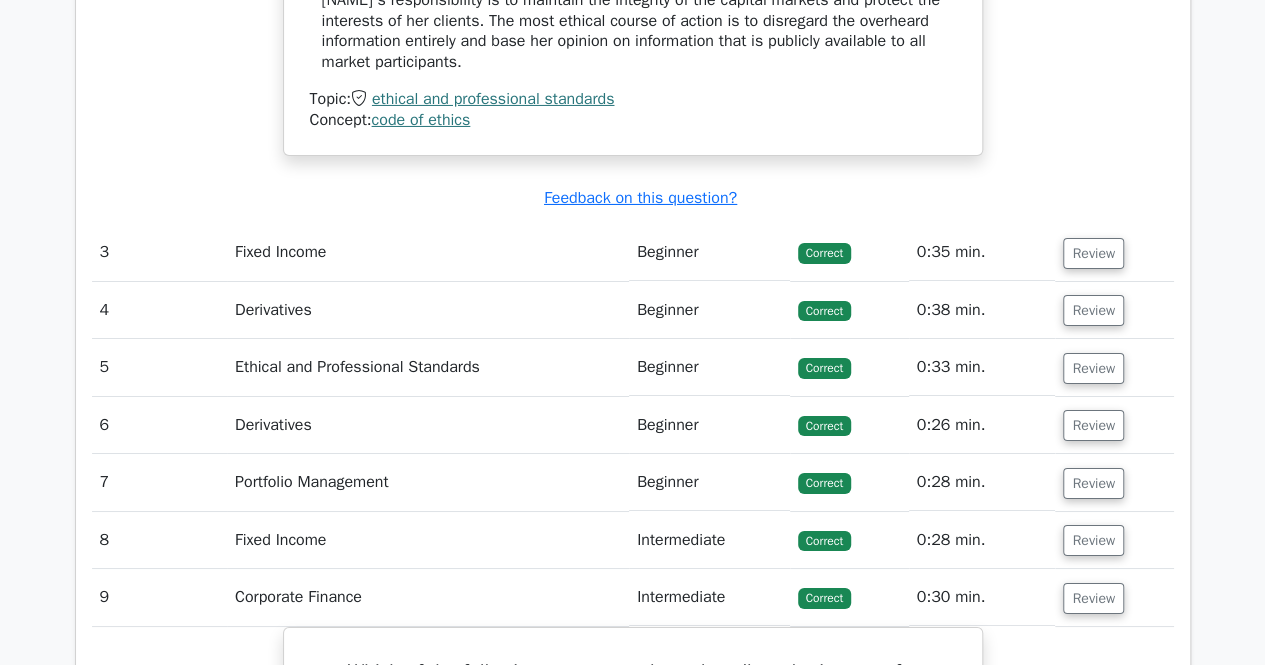 scroll, scrollTop: 3463, scrollLeft: 0, axis: vertical 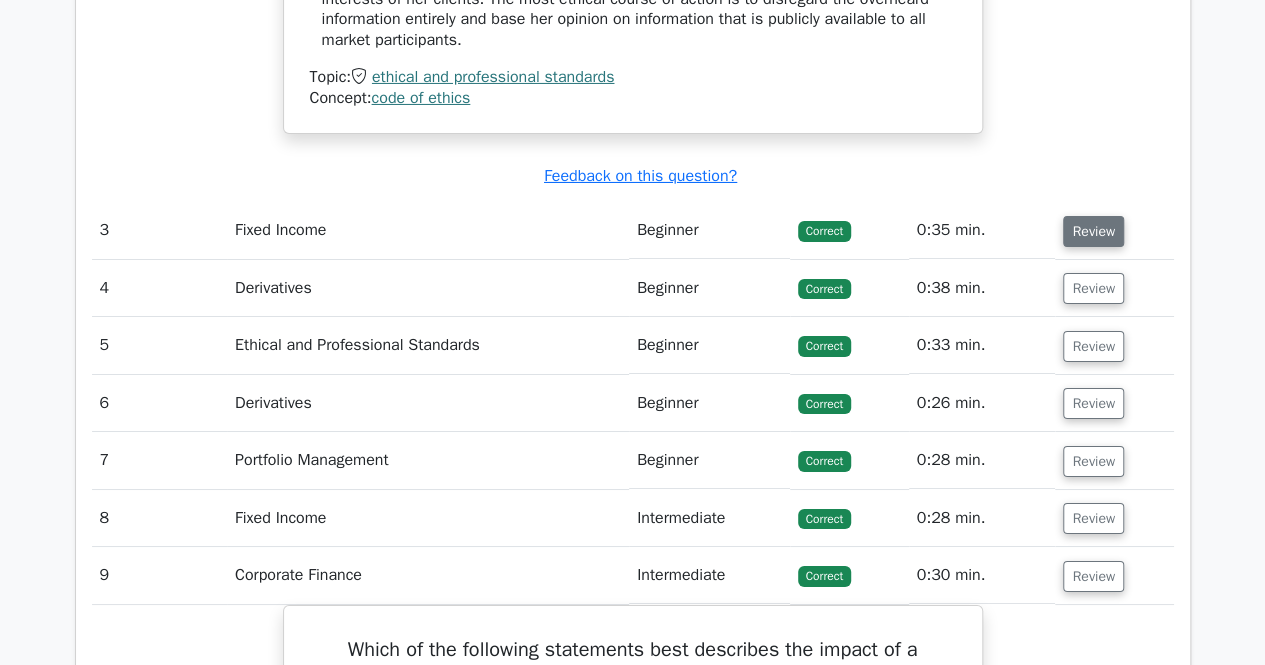 click on "Review" at bounding box center (1093, 231) 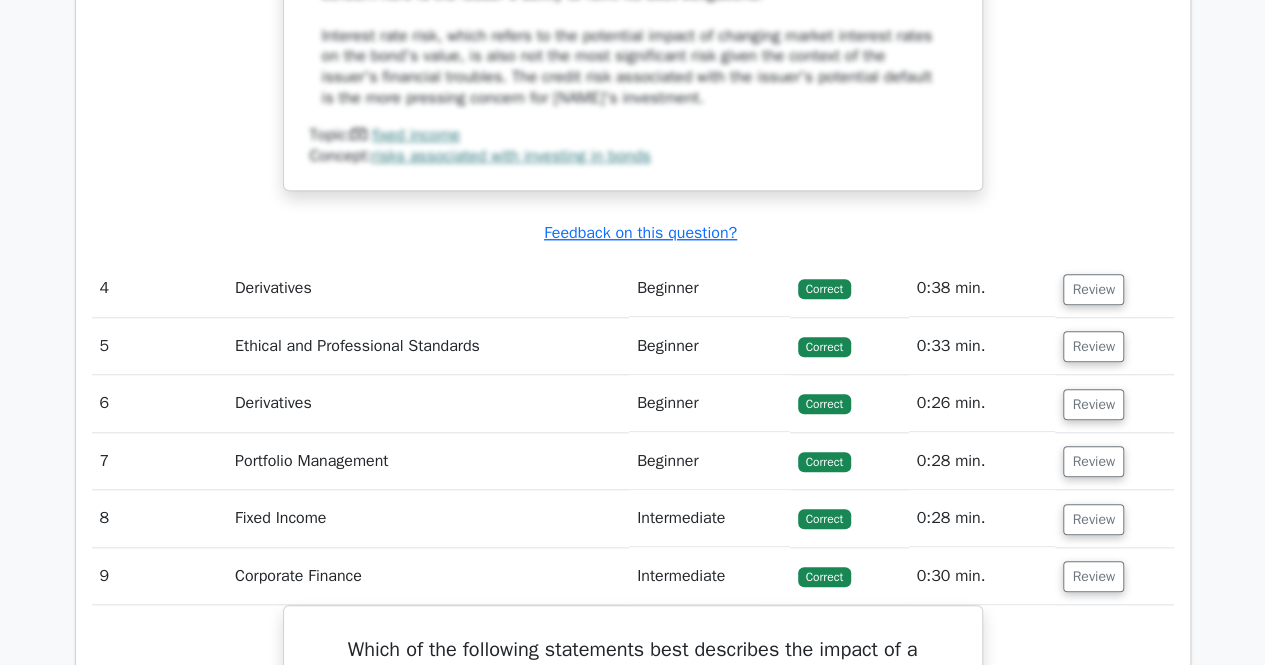 scroll, scrollTop: 4510, scrollLeft: 0, axis: vertical 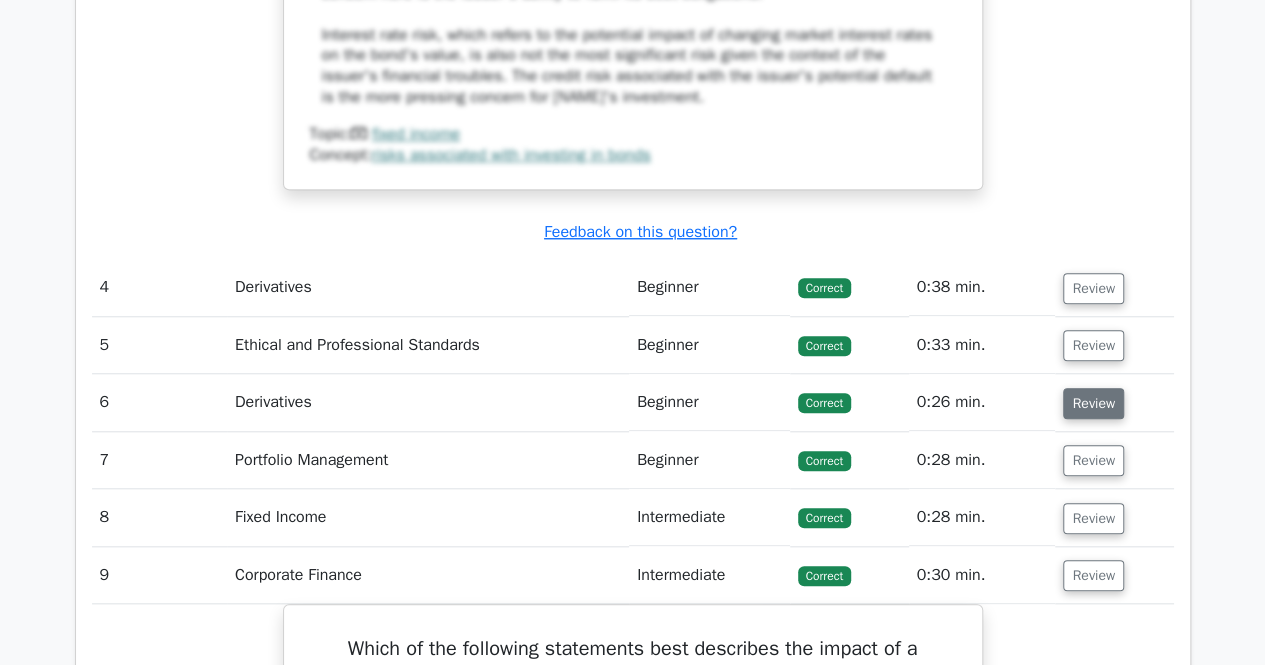 click on "Review" at bounding box center [1093, 403] 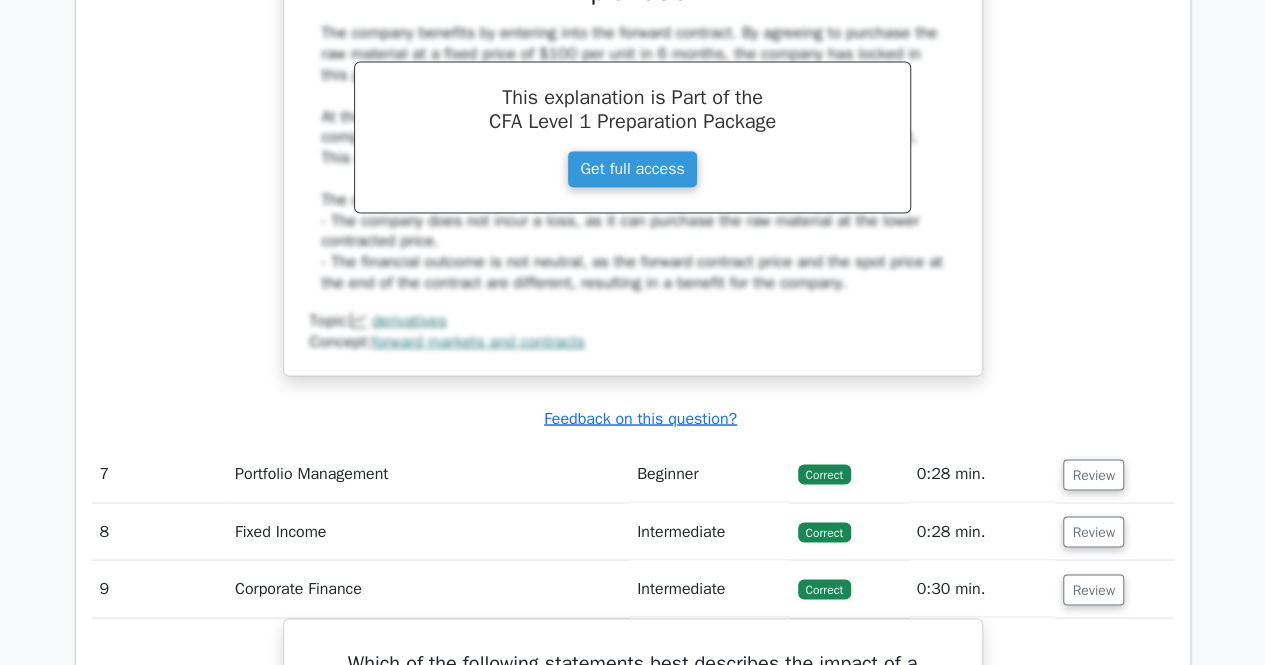 scroll, scrollTop: 5480, scrollLeft: 0, axis: vertical 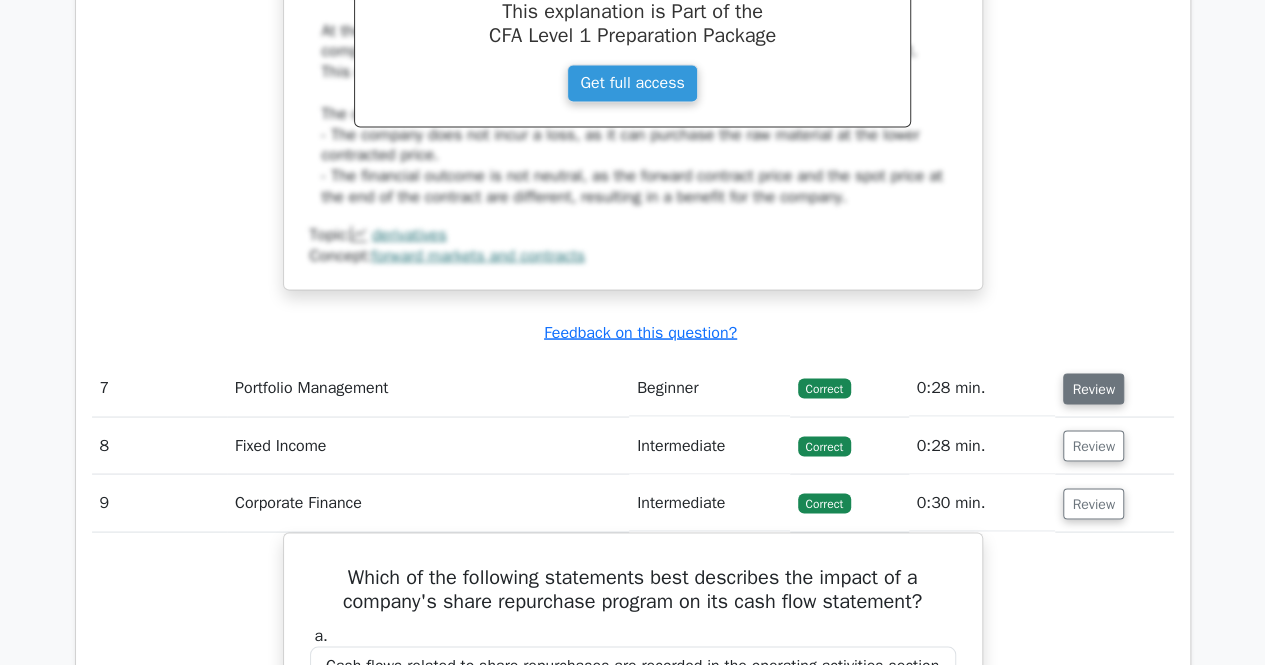 click on "Review" at bounding box center [1093, 388] 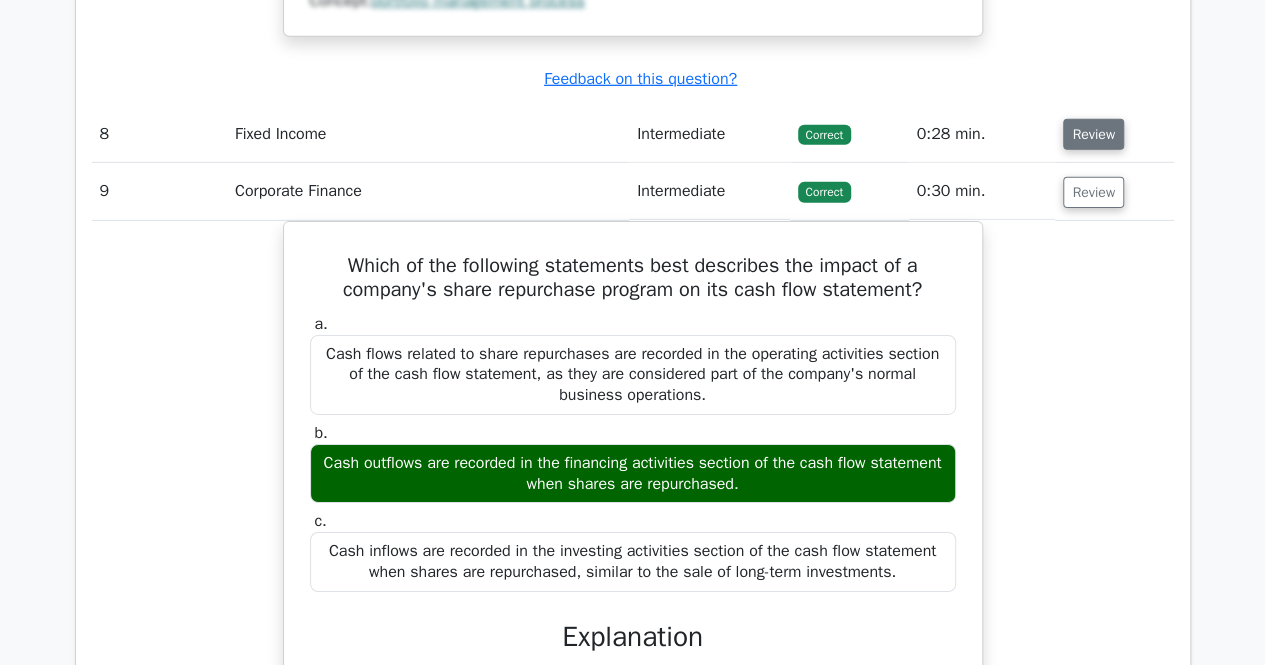 scroll, scrollTop: 6905, scrollLeft: 0, axis: vertical 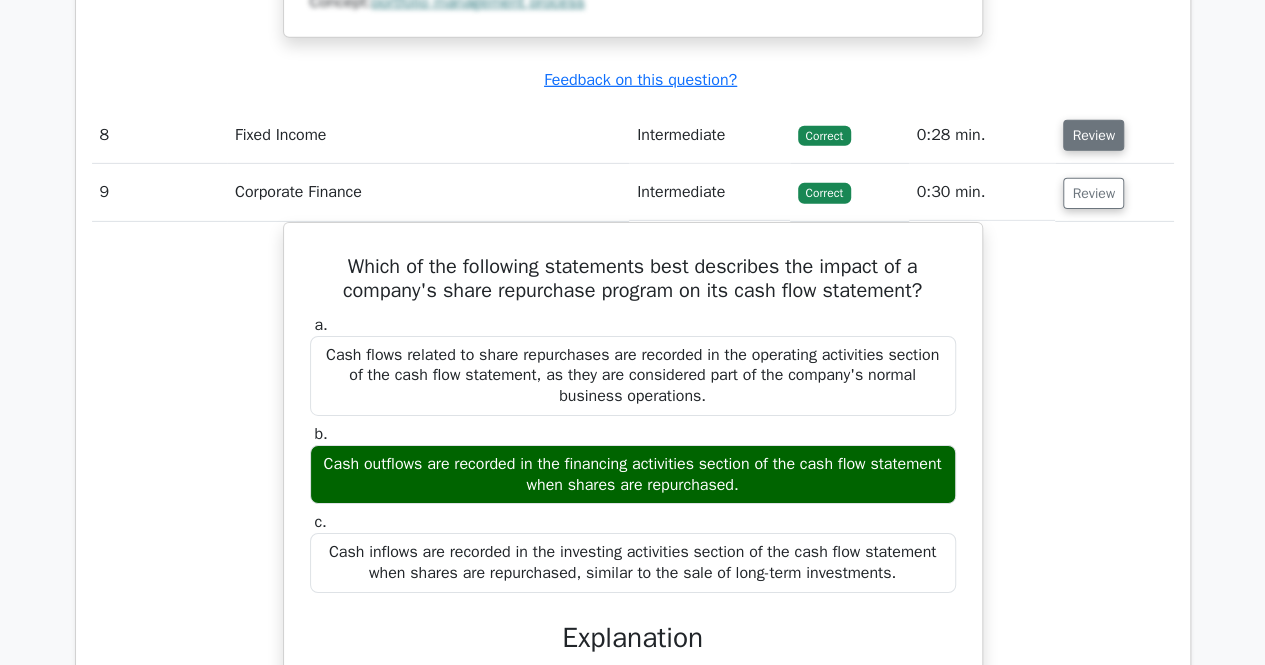 click on "Review" at bounding box center (1093, 135) 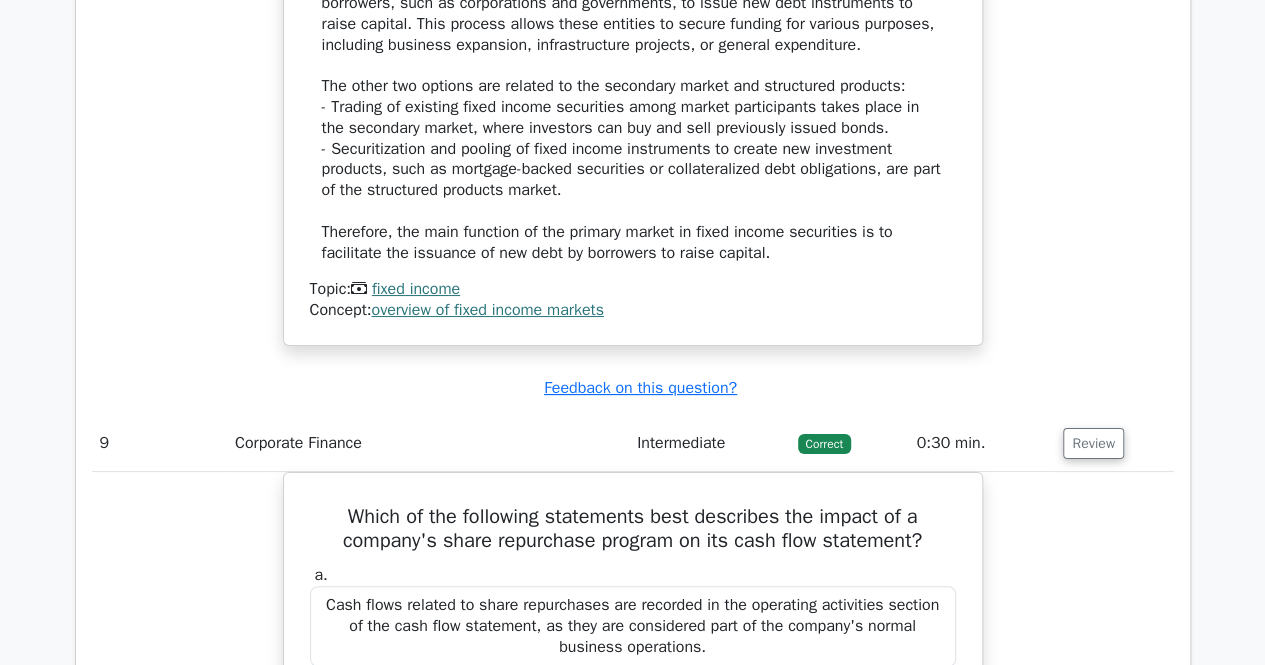 scroll, scrollTop: 7506, scrollLeft: 0, axis: vertical 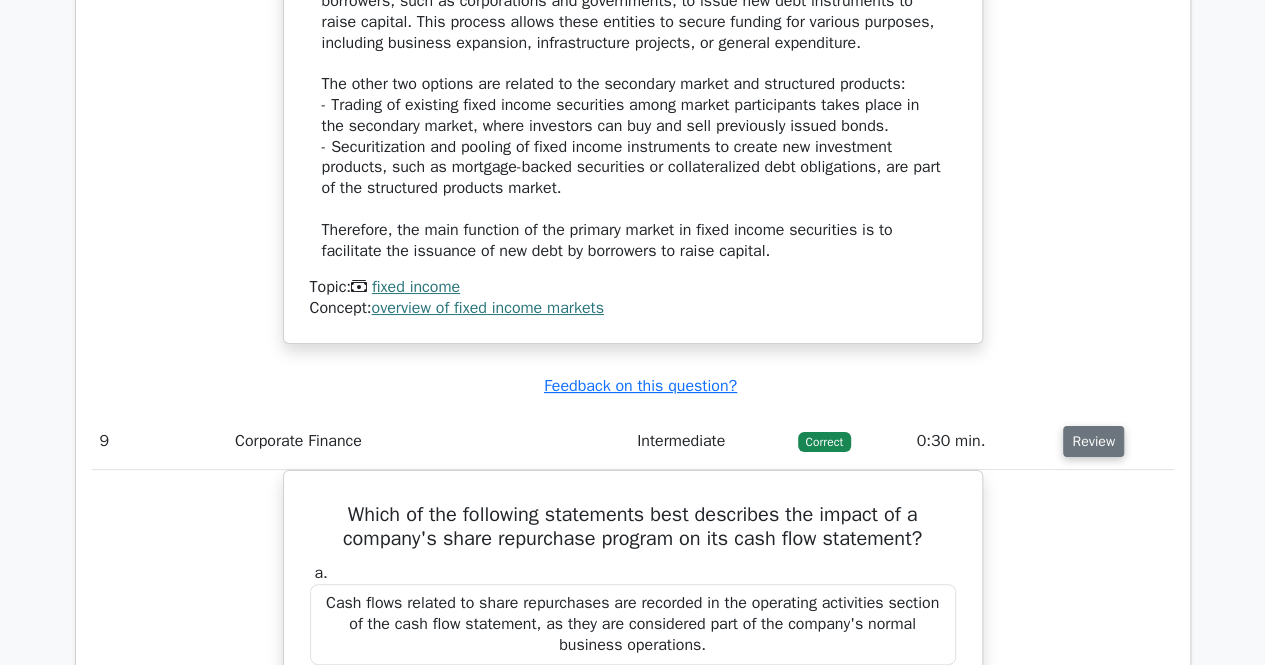 click on "Review" at bounding box center (1093, 441) 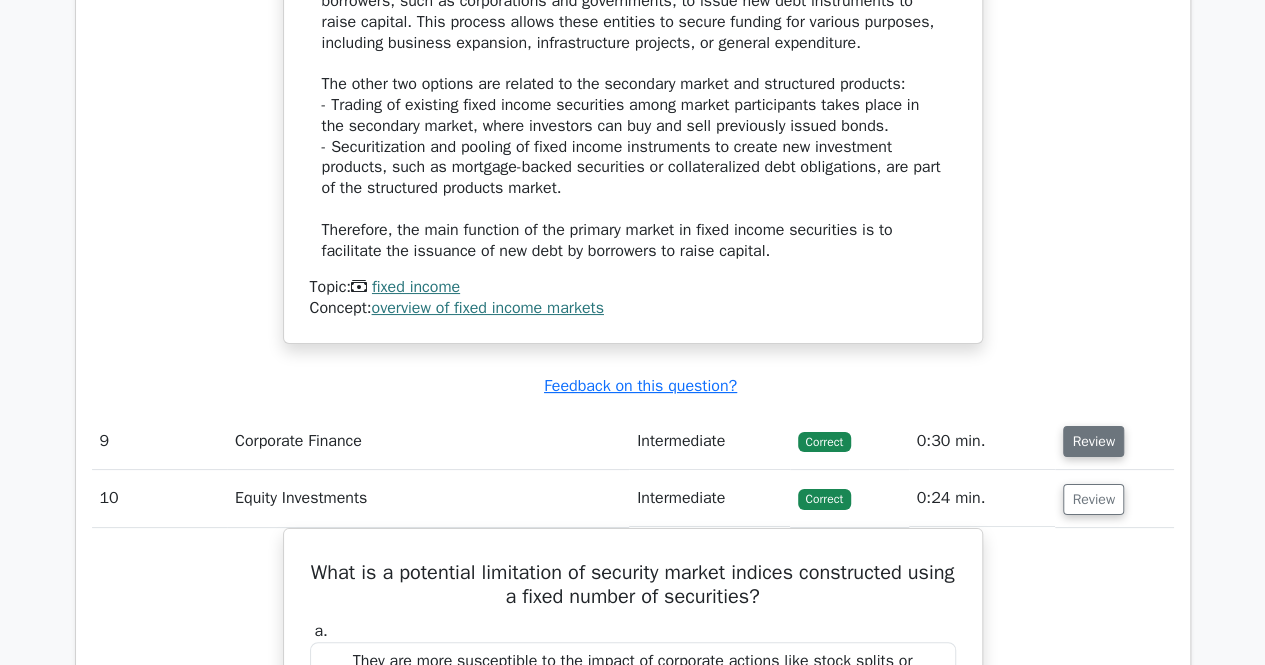 click on "Review" at bounding box center (1093, 441) 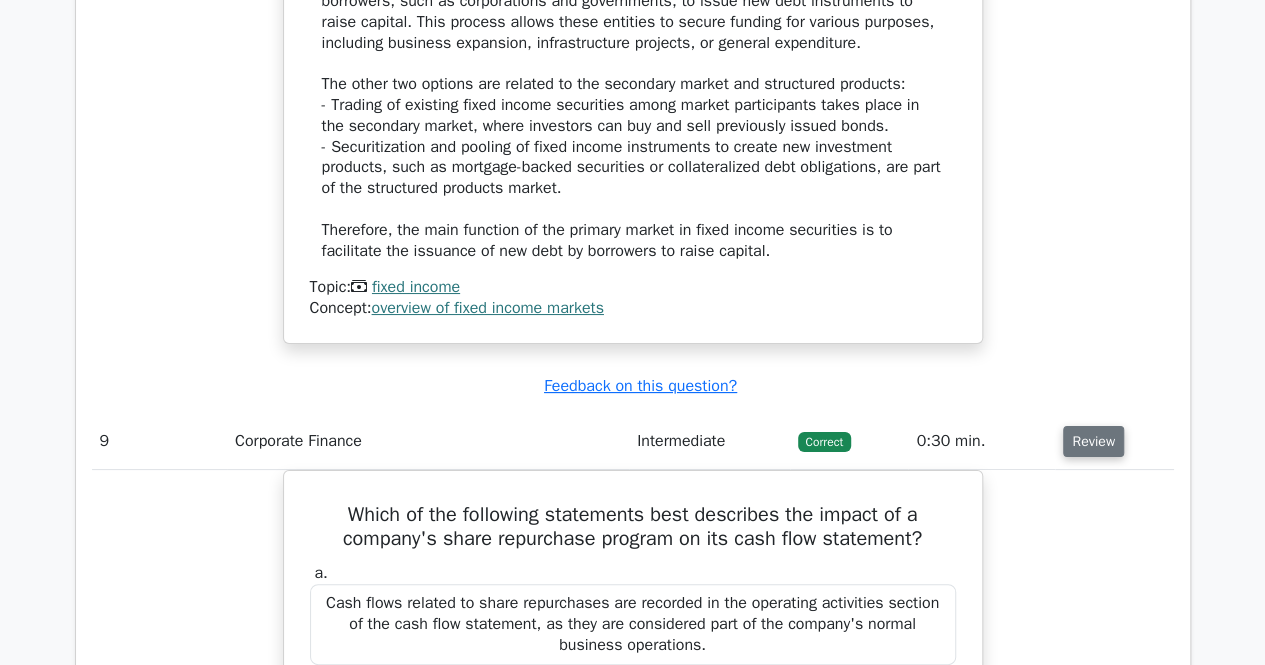 click on "Review" at bounding box center [1093, 441] 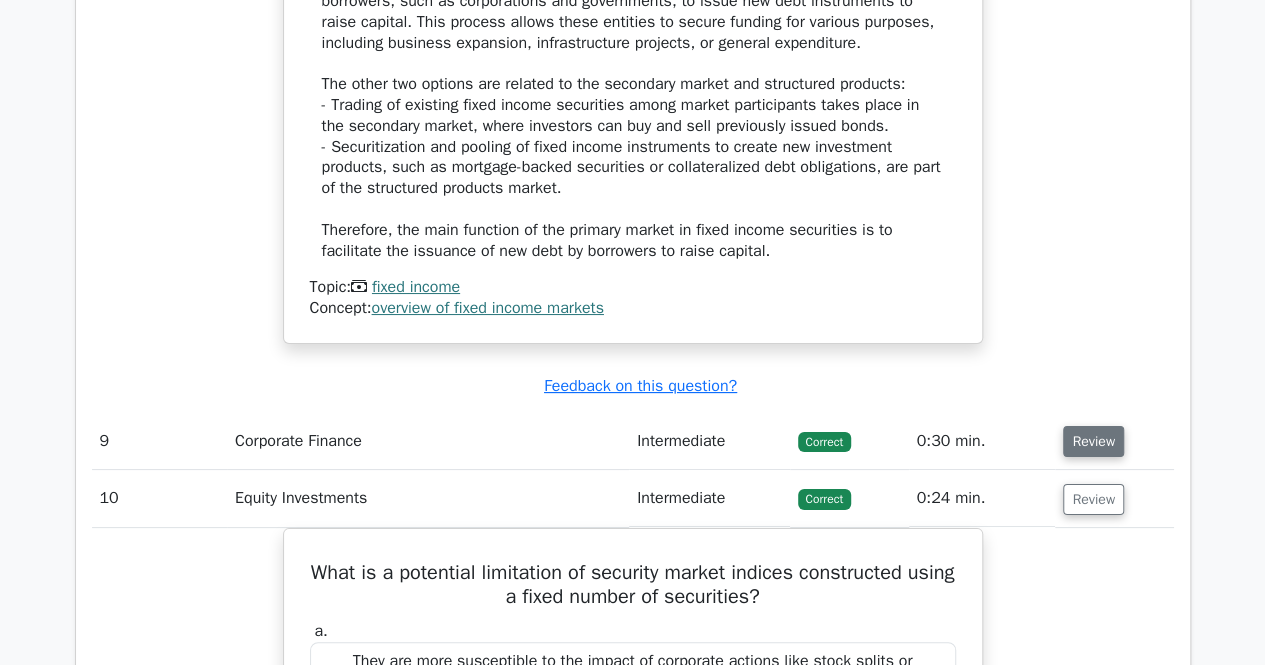 click on "Review" at bounding box center (1093, 441) 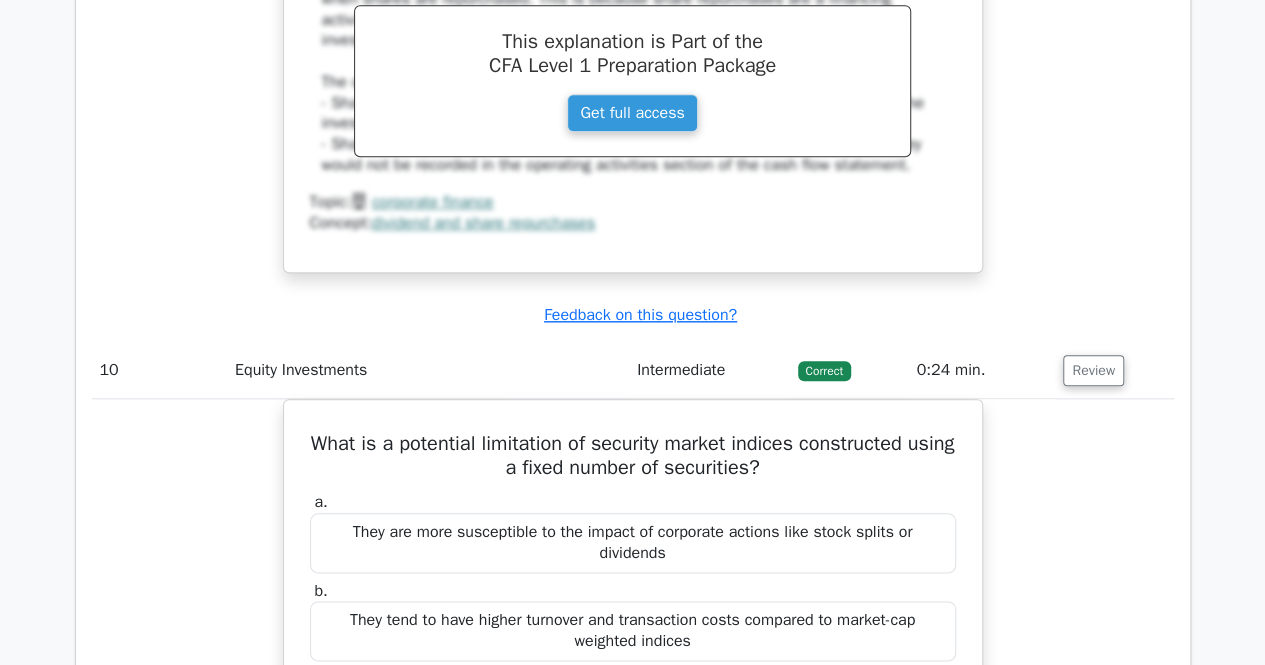 scroll, scrollTop: 8461, scrollLeft: 0, axis: vertical 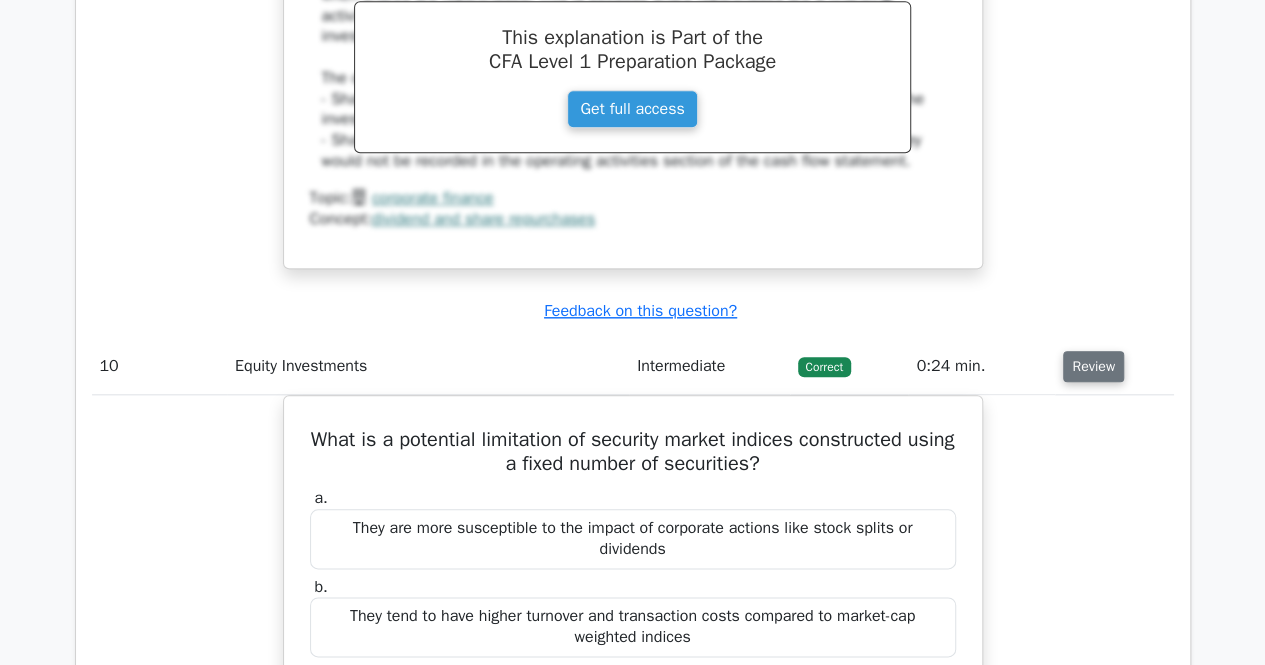 click on "Review" at bounding box center (1093, 366) 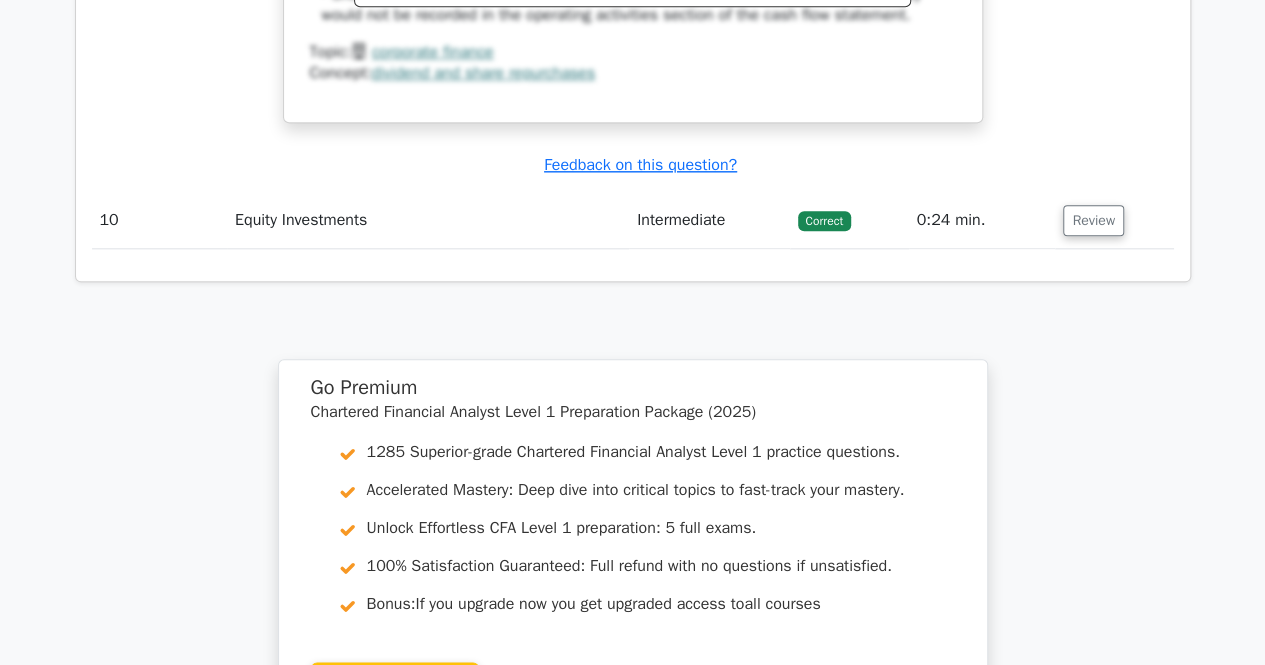 scroll, scrollTop: 8622, scrollLeft: 0, axis: vertical 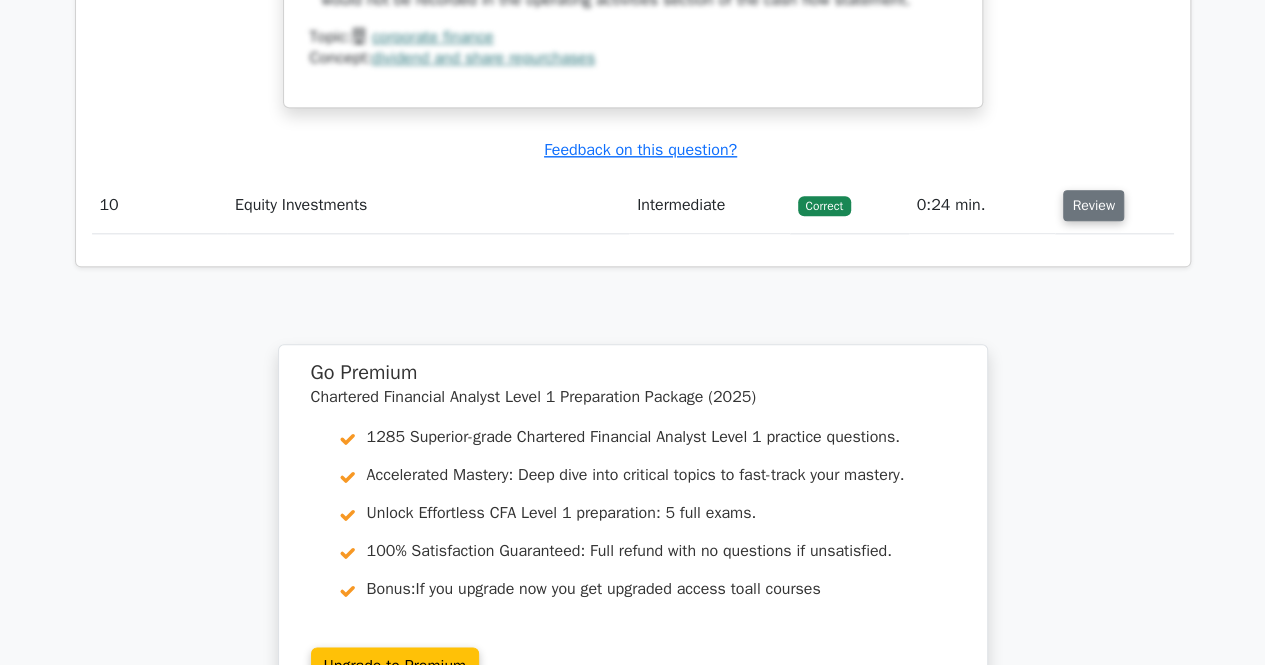 click on "Review" at bounding box center (1093, 205) 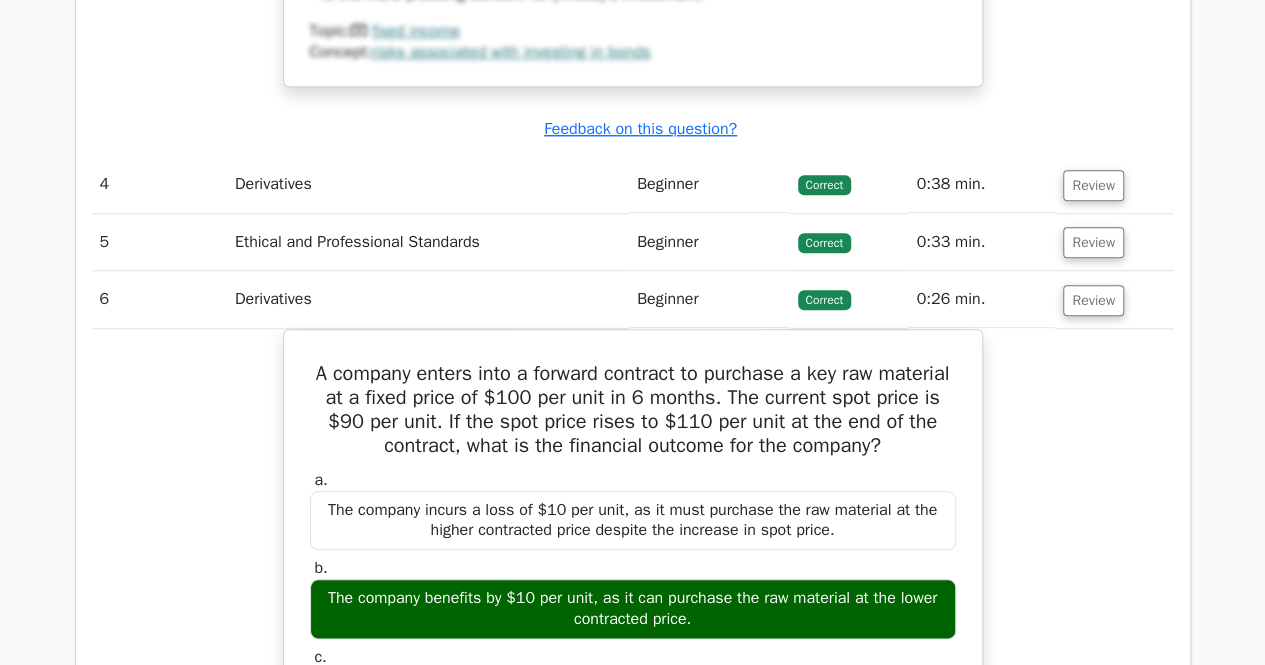 scroll, scrollTop: 4612, scrollLeft: 0, axis: vertical 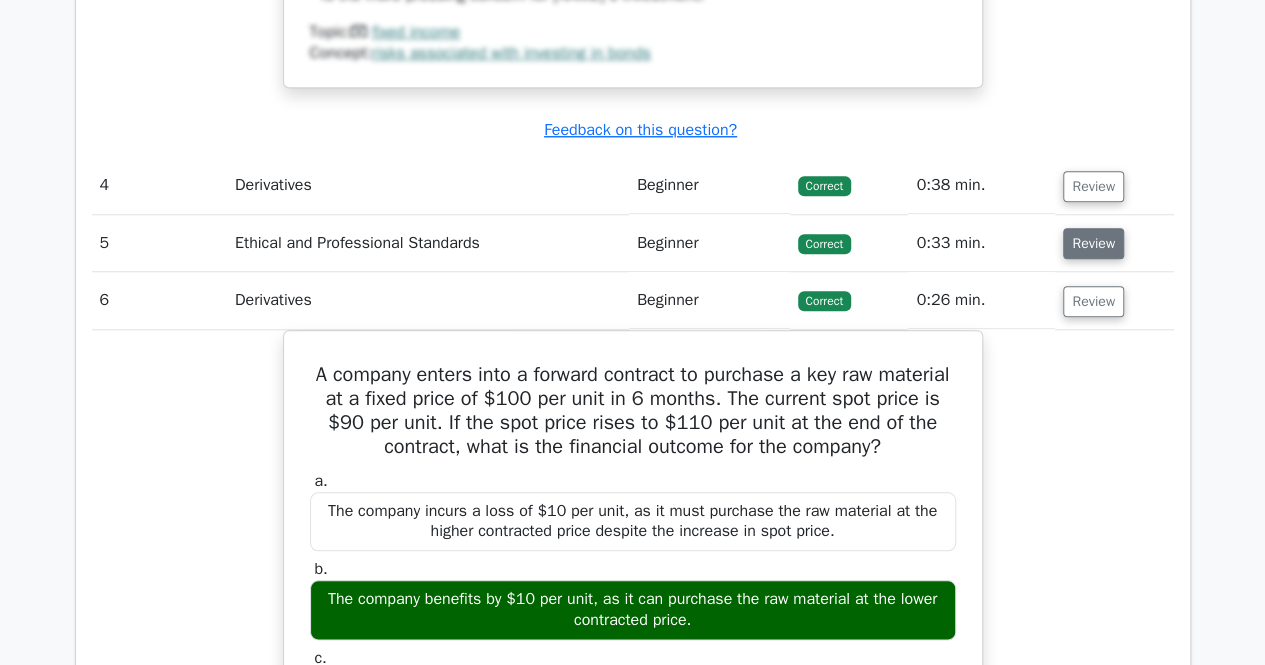 click on "Review" at bounding box center (1093, 243) 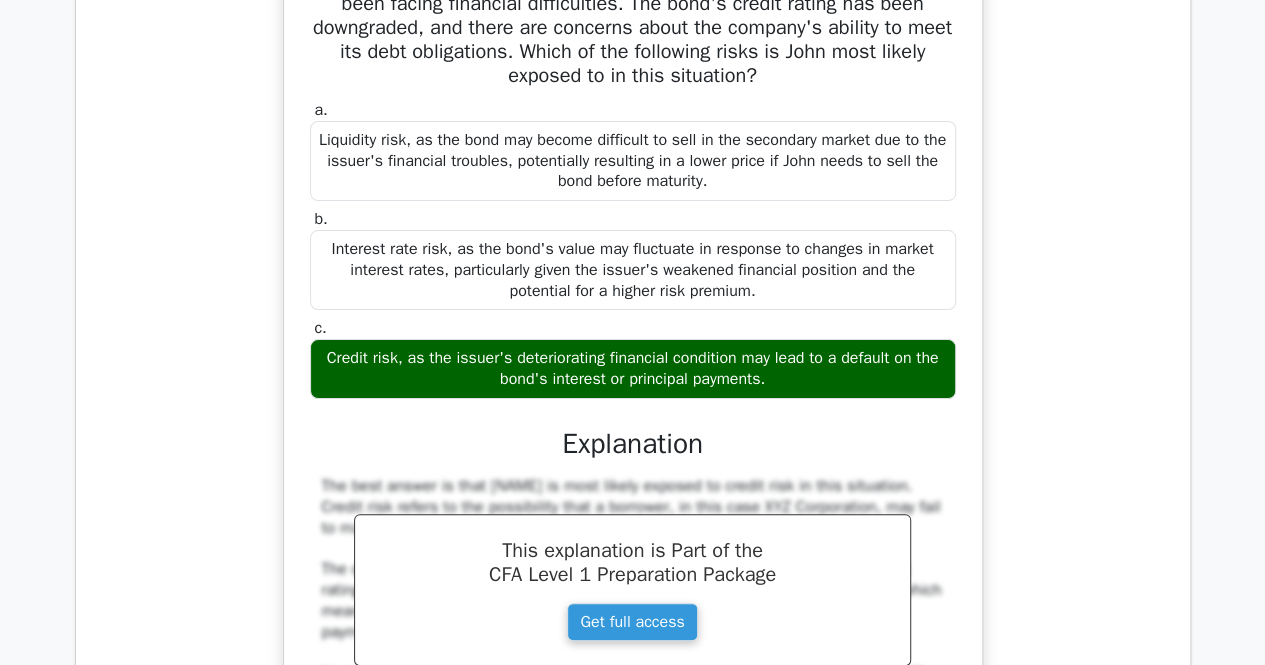 scroll, scrollTop: 3786, scrollLeft: 0, axis: vertical 